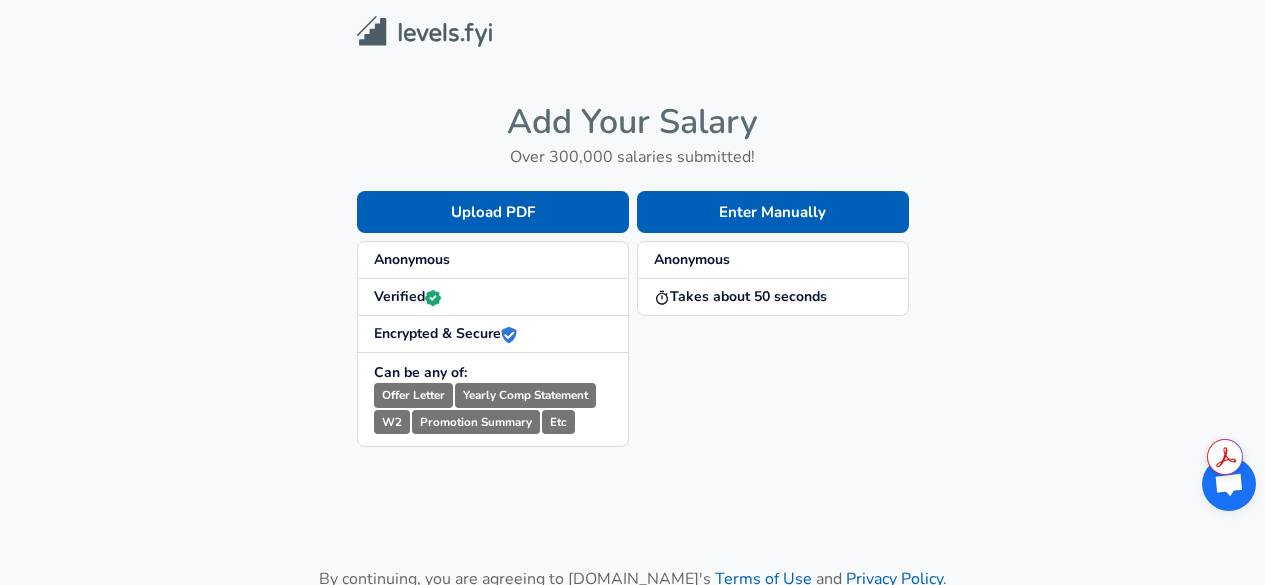 scroll, scrollTop: 0, scrollLeft: 0, axis: both 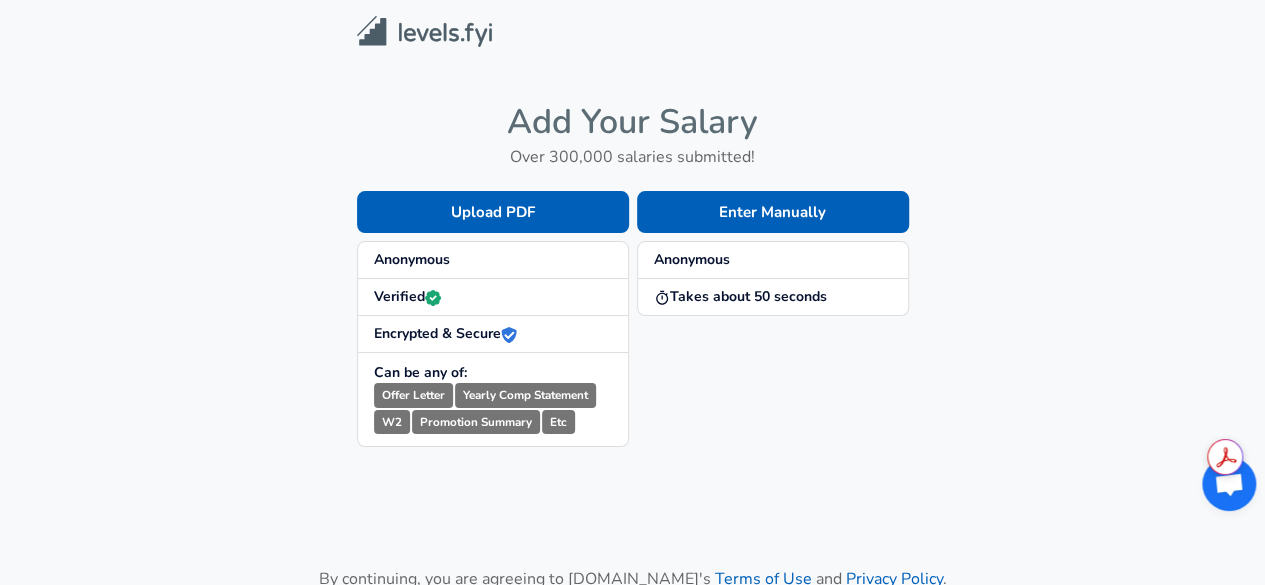 click on "Anonymous" at bounding box center (493, 260) 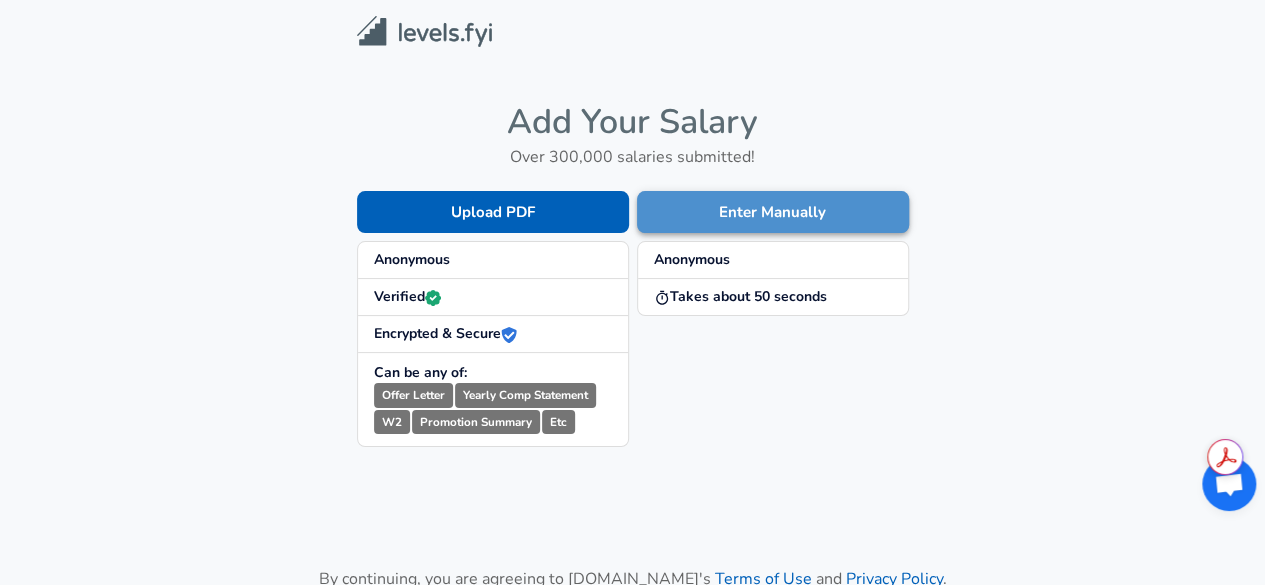 click on "Enter Manually" at bounding box center (773, 212) 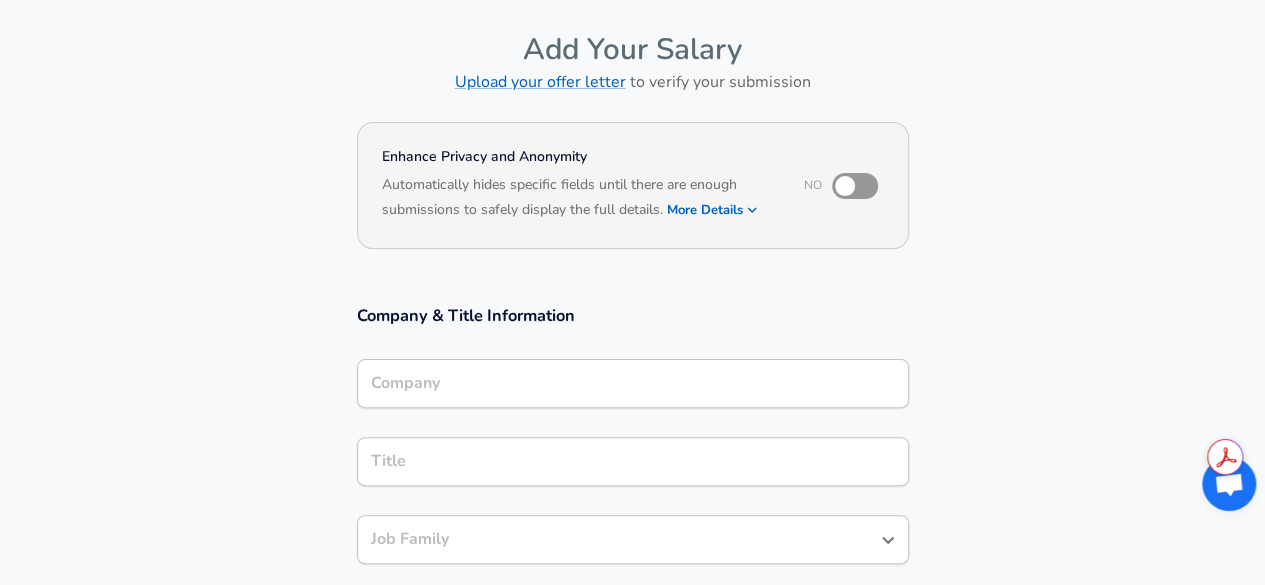 scroll, scrollTop: 200, scrollLeft: 0, axis: vertical 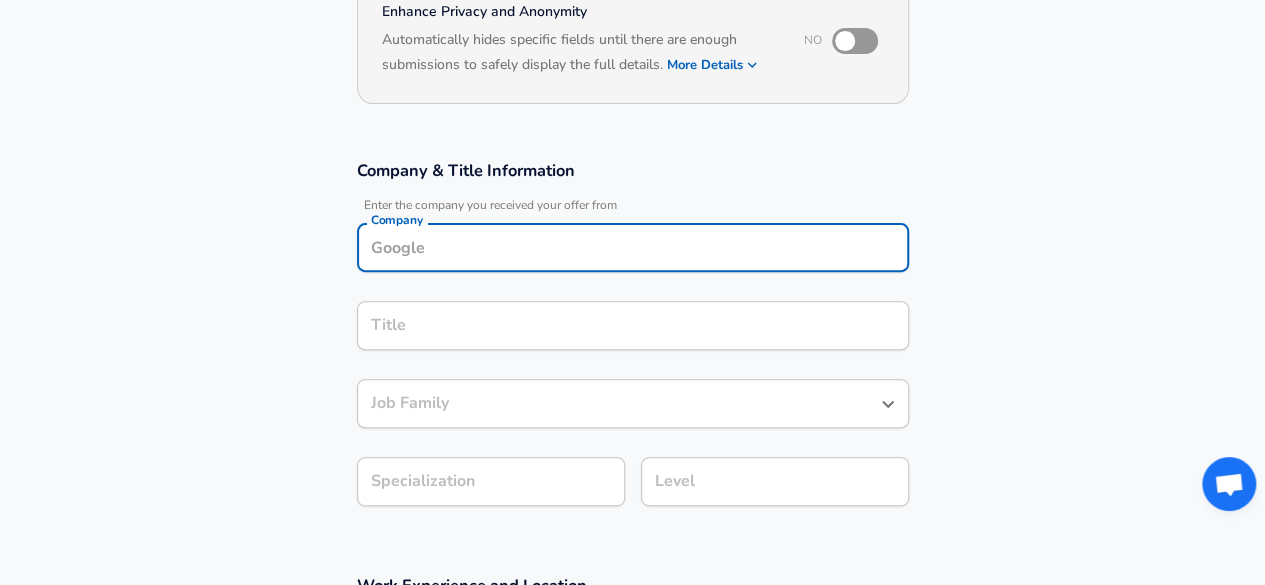 click on "Company" at bounding box center [633, 247] 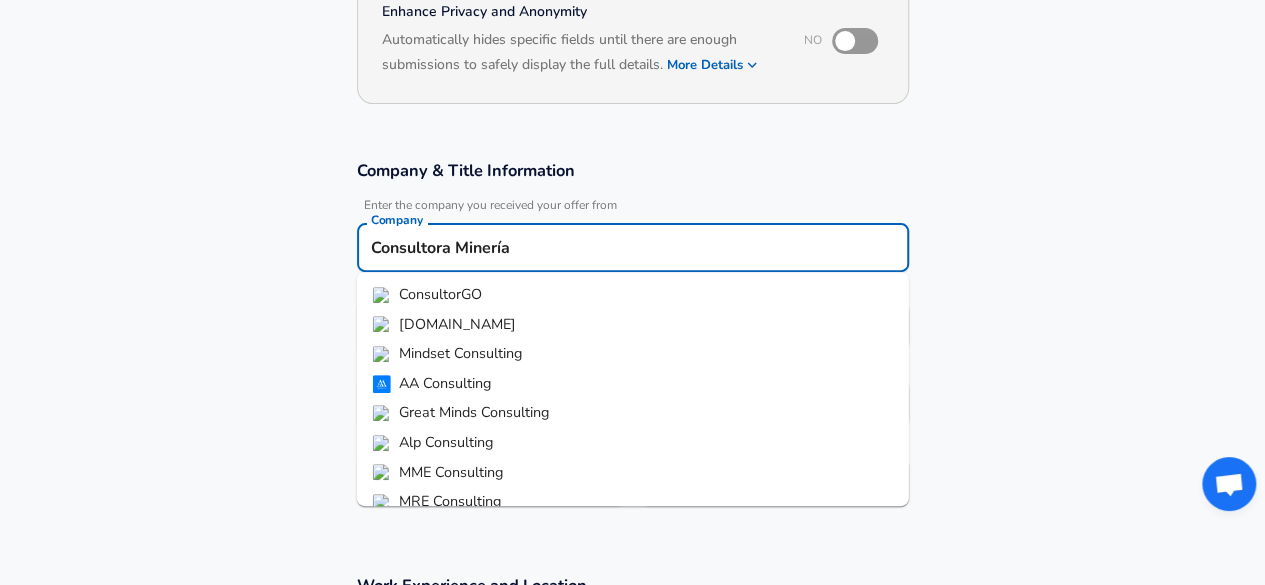 type on "Consultora Minería" 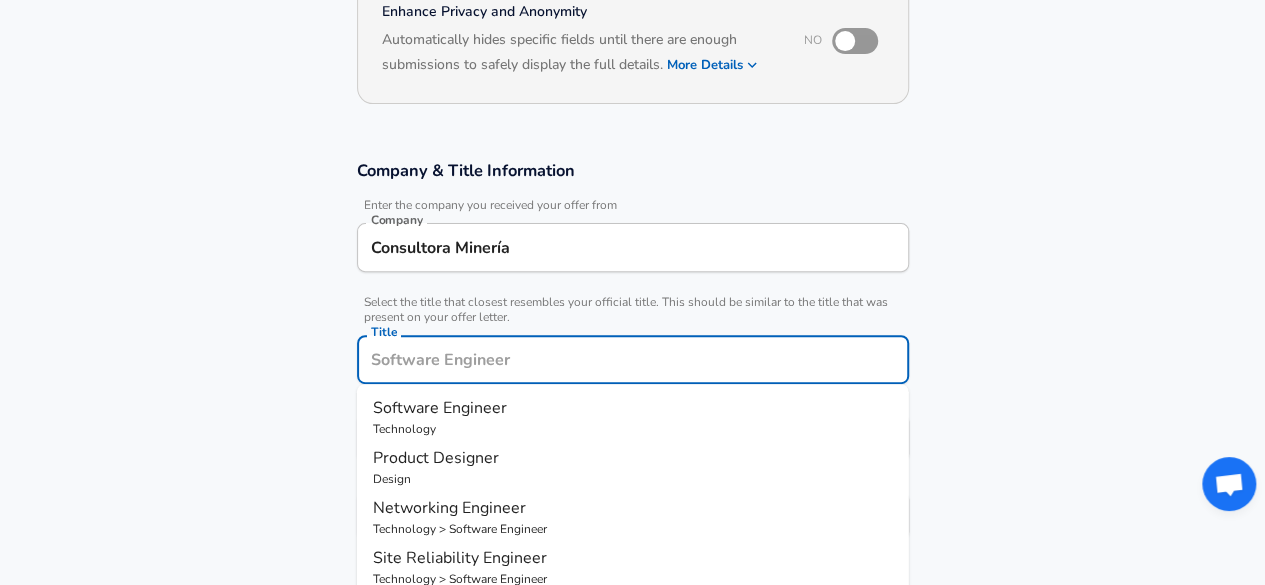 click on "Title" at bounding box center (633, 359) 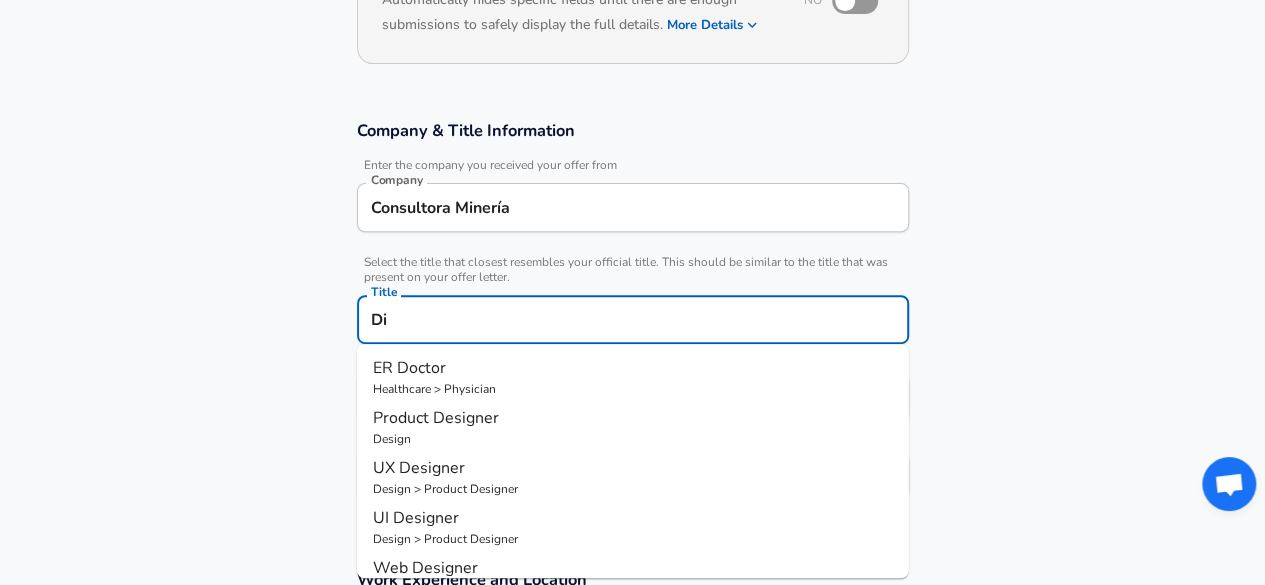 type on "D" 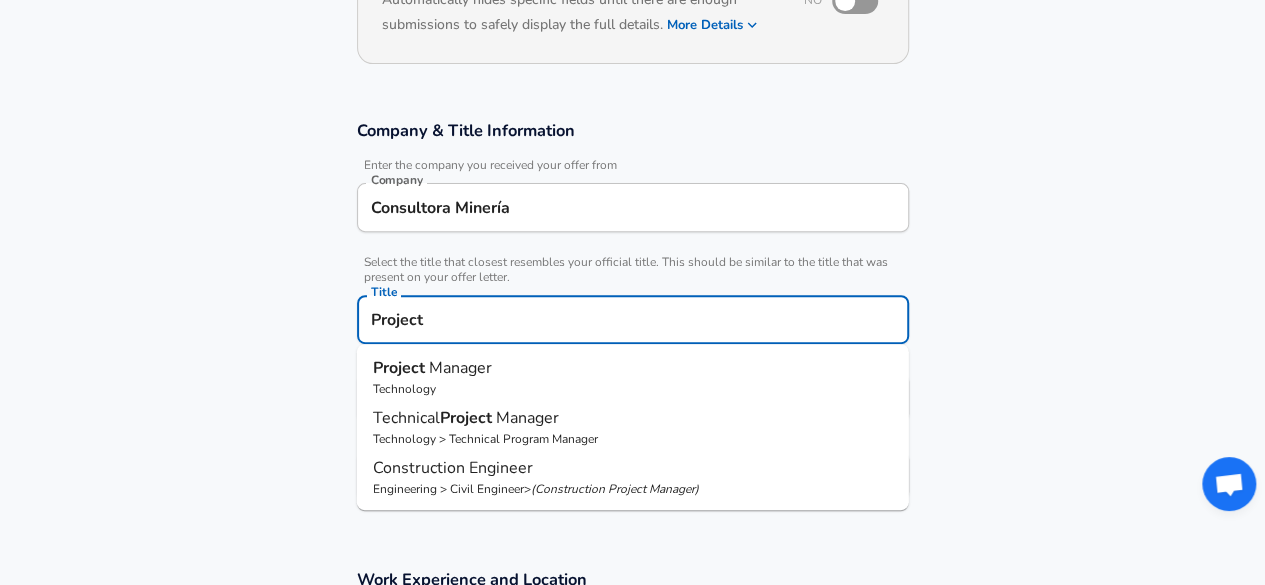 click on "Technology" at bounding box center [633, 389] 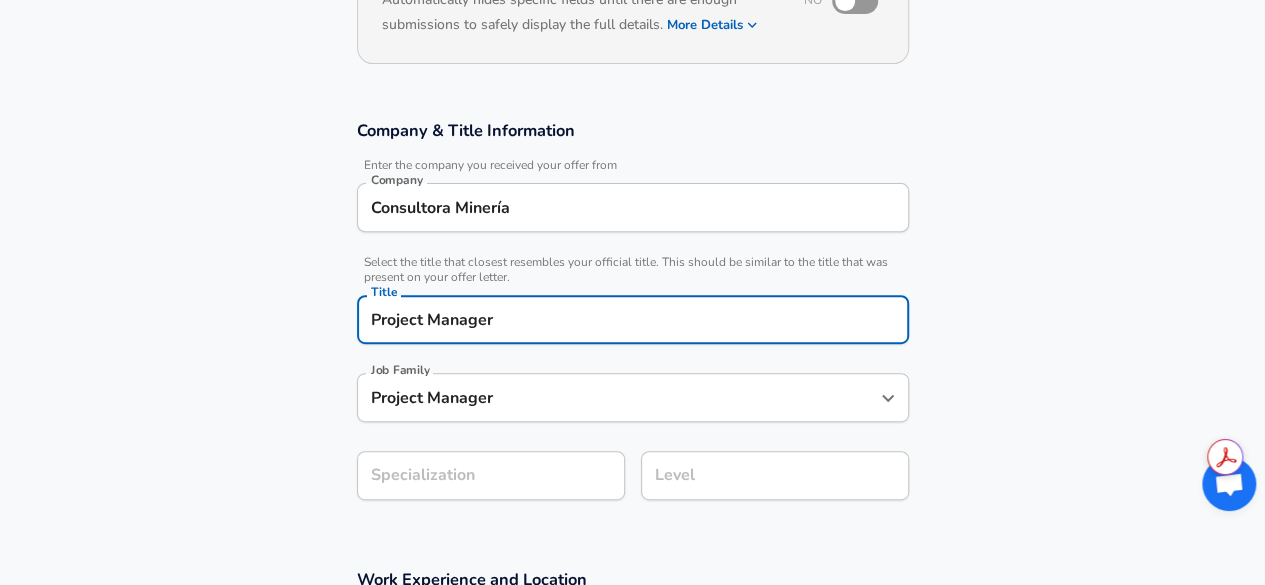 click on "Project Manager" at bounding box center [633, 319] 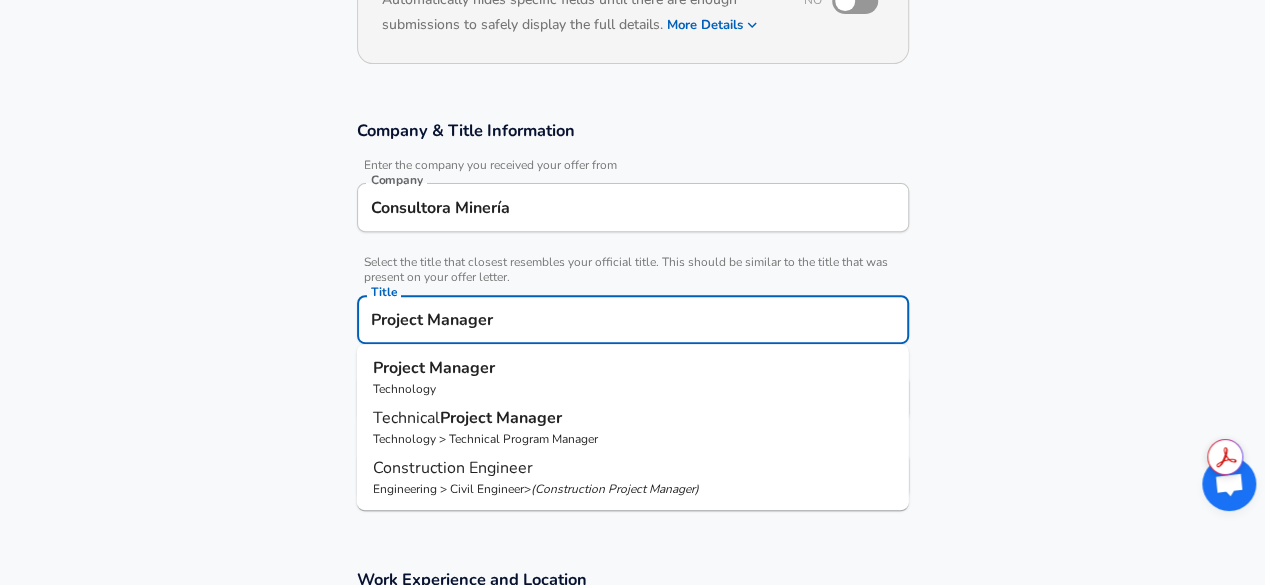 drag, startPoint x: 520, startPoint y: 319, endPoint x: 269, endPoint y: 315, distance: 251.03188 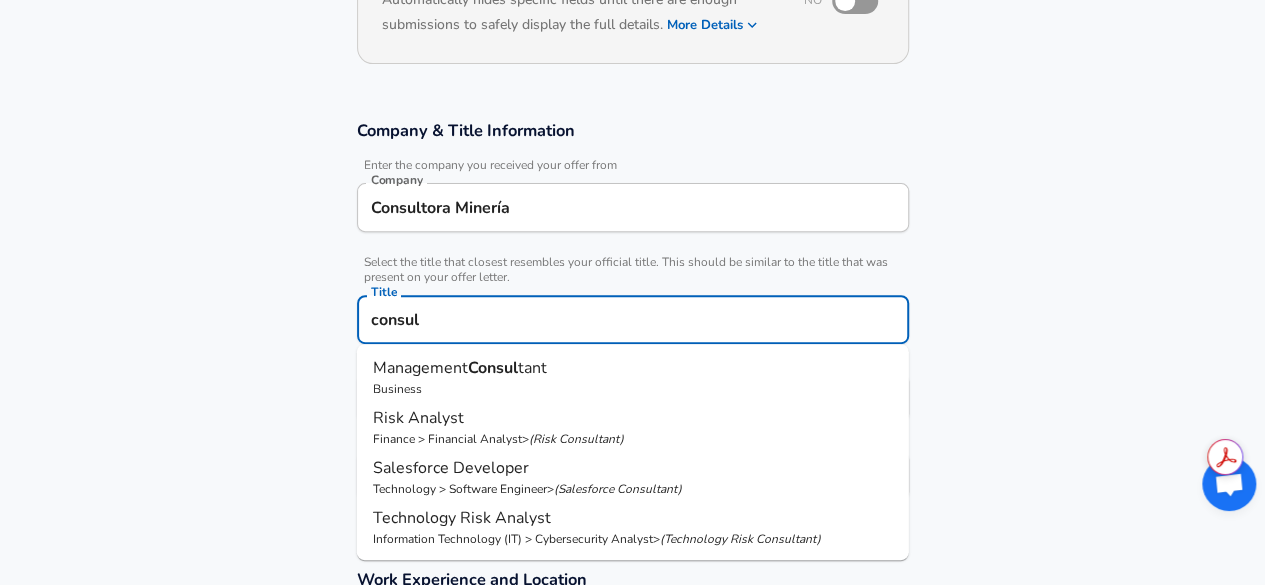 click on "Management" at bounding box center [420, 368] 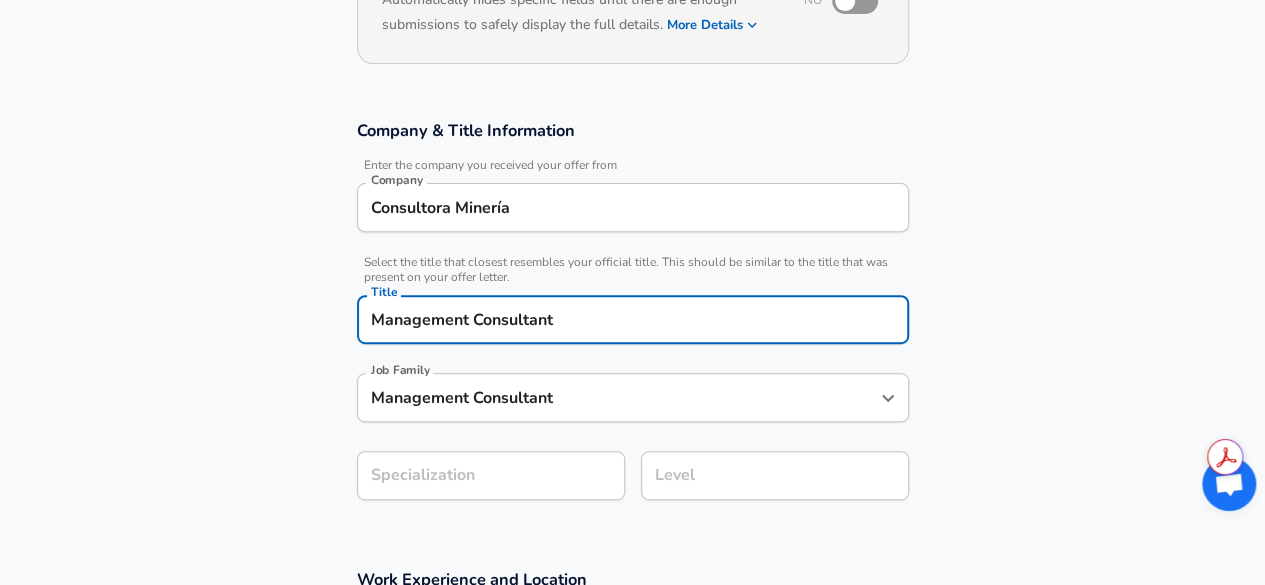 type on "Management Consultant" 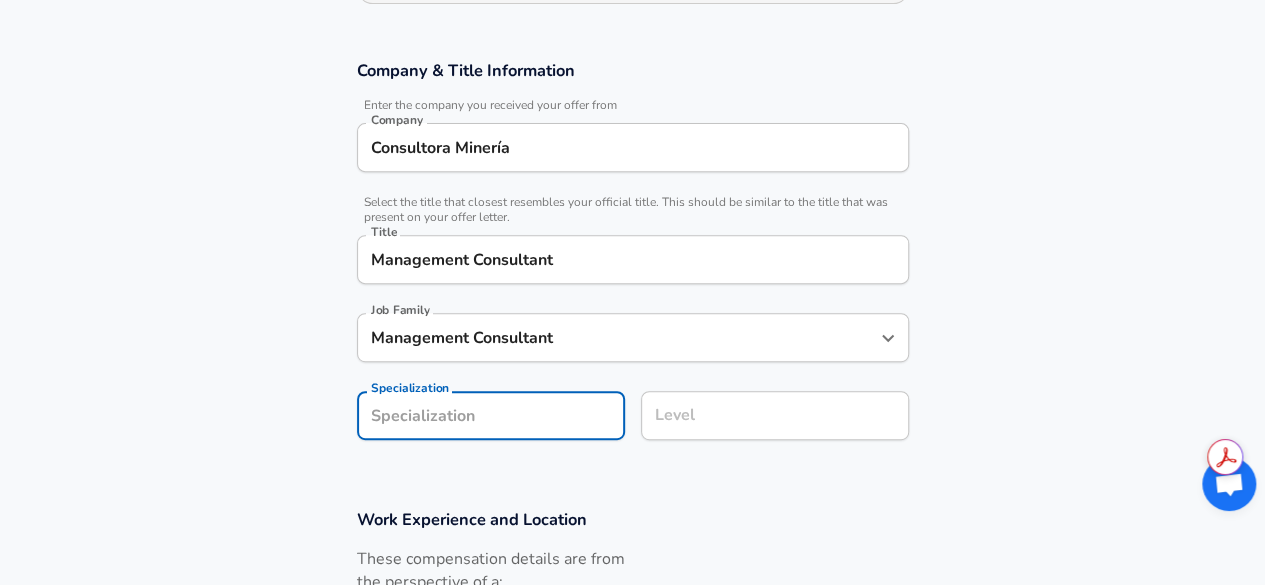 click on "Company & Title Information   Enter the company you received your offer from Company Consultora Minería Company   Select the title that closest resembles your official title. This should be similar to the title that was present on your offer letter. Title Management Consultant Title Job Family Management Consultant Job Family Specialization Specialization Level Level" at bounding box center [632, 260] 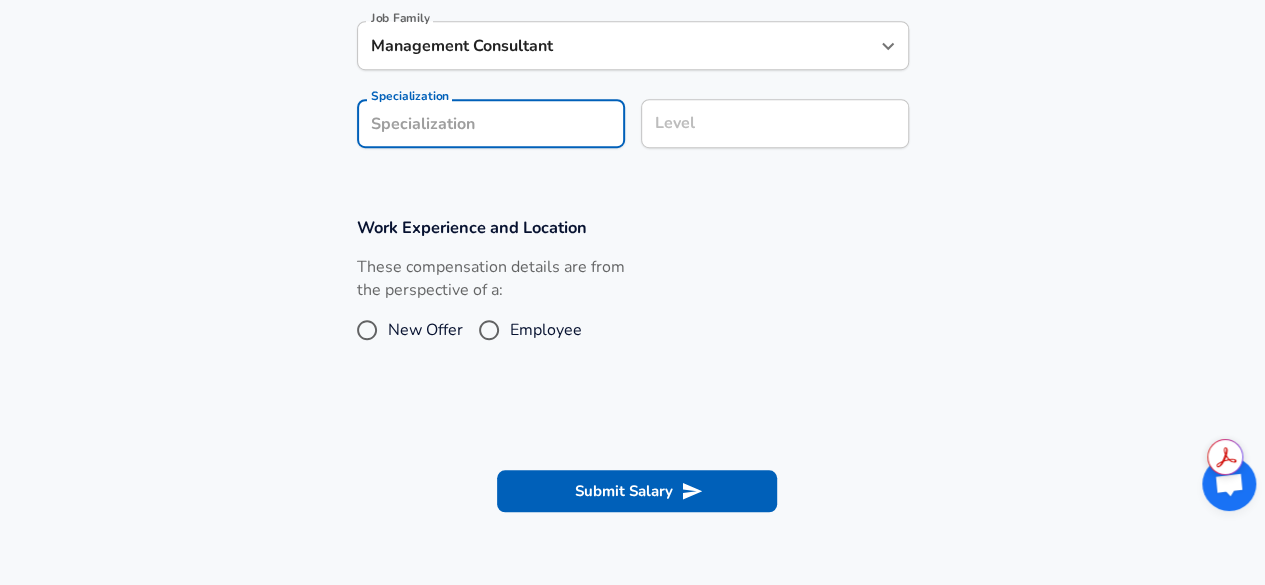 scroll, scrollTop: 620, scrollLeft: 0, axis: vertical 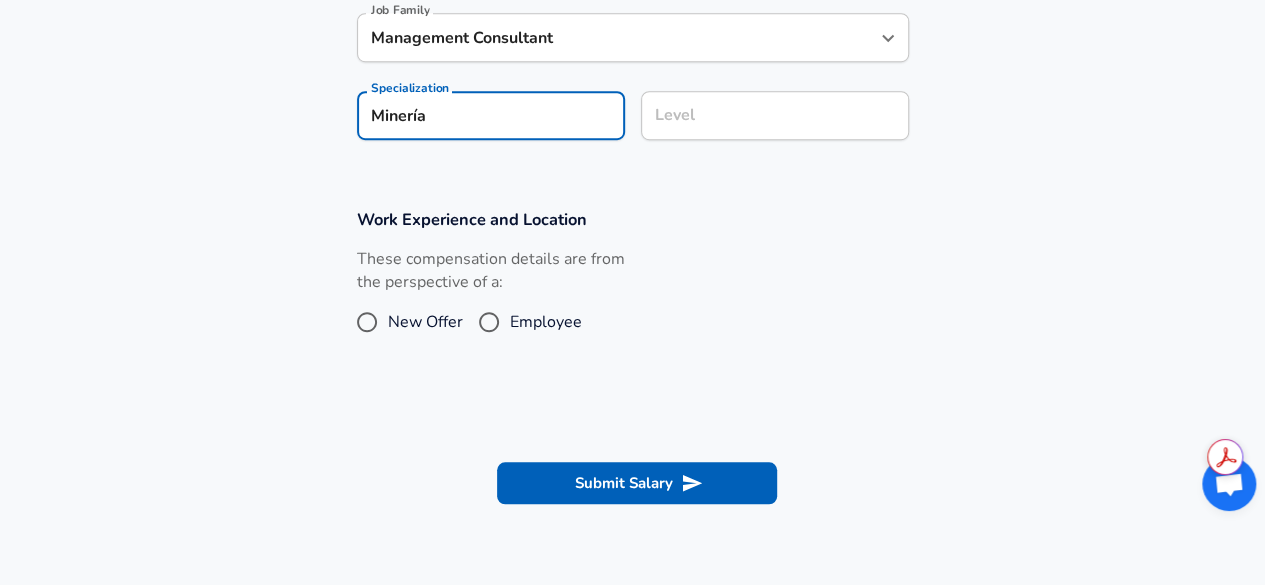 click on "Level" at bounding box center [775, 115] 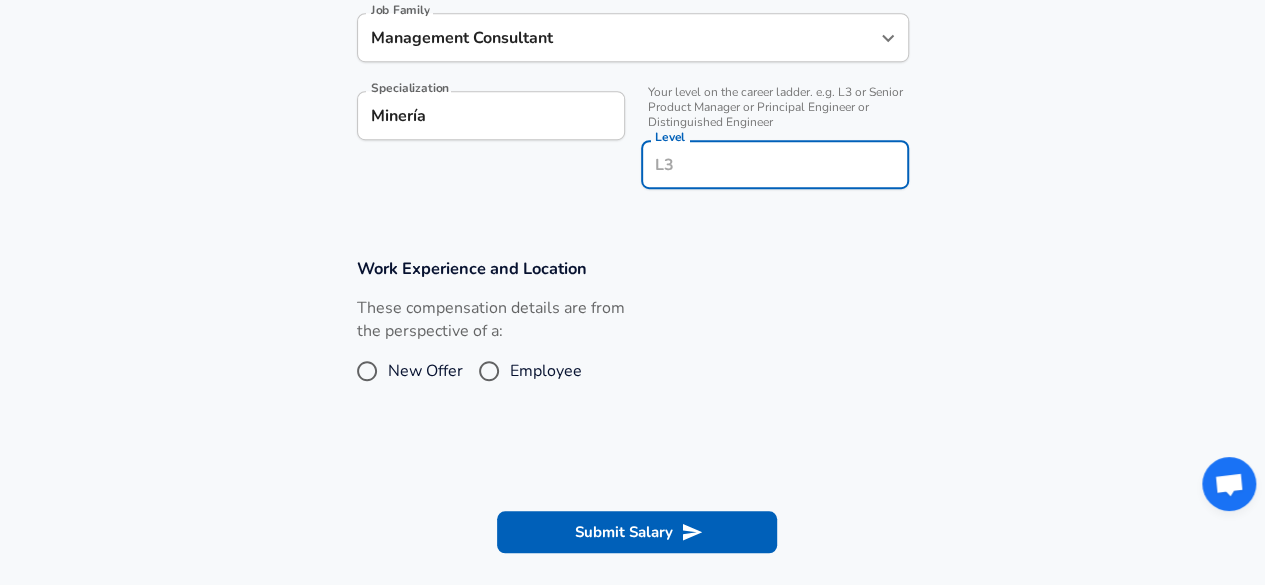 scroll, scrollTop: 660, scrollLeft: 0, axis: vertical 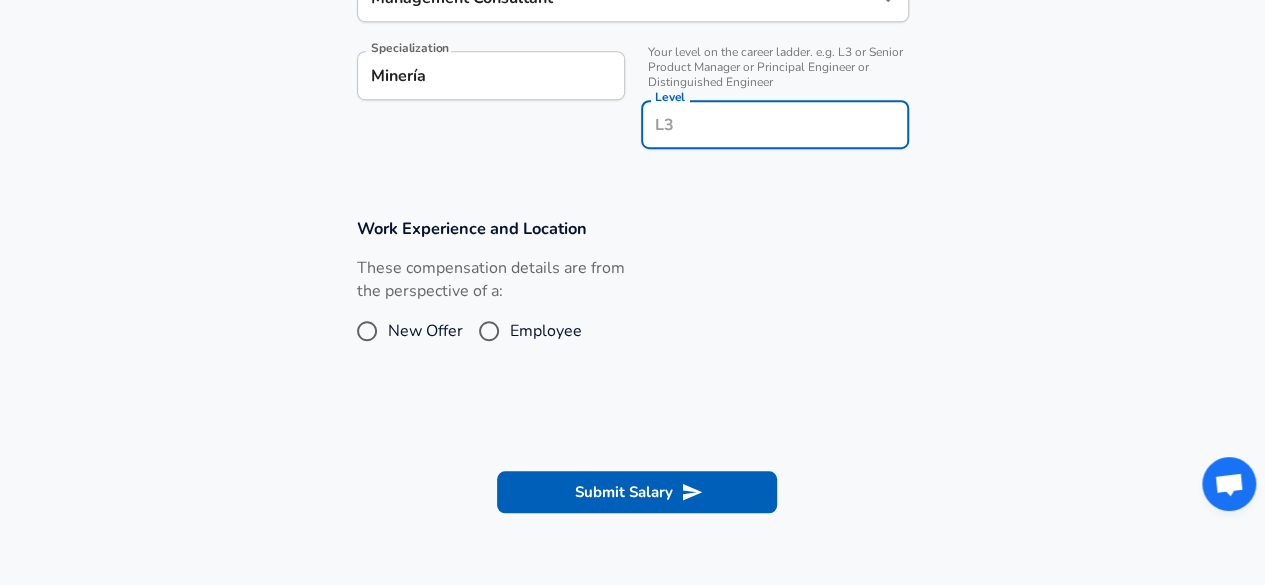 click on "Level" at bounding box center (775, 124) 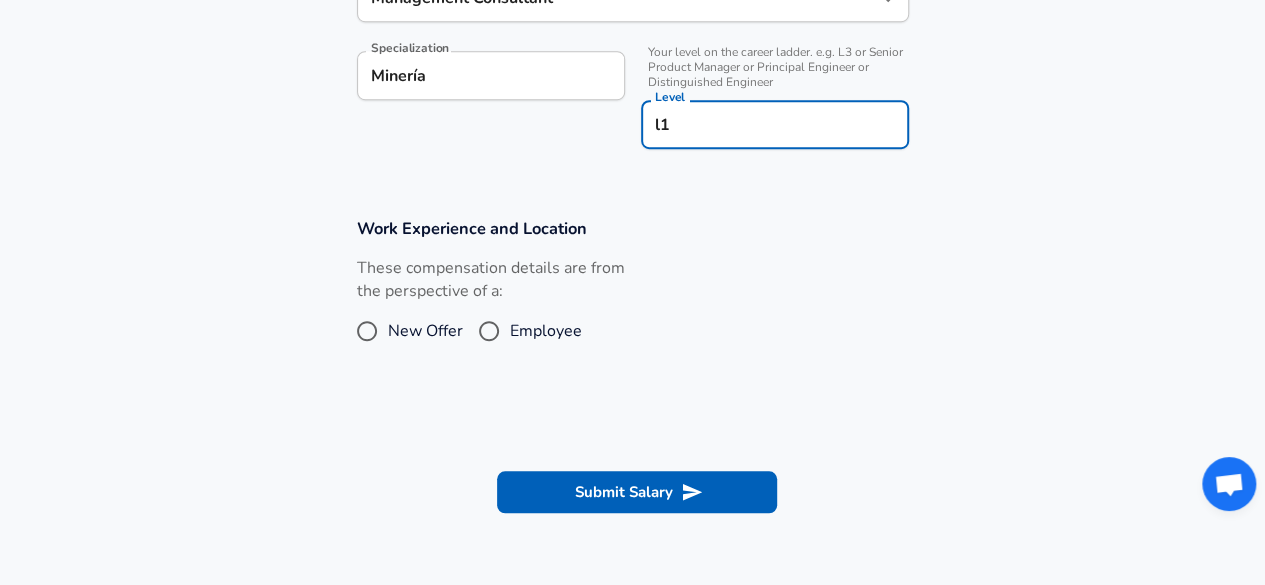 type on "l1" 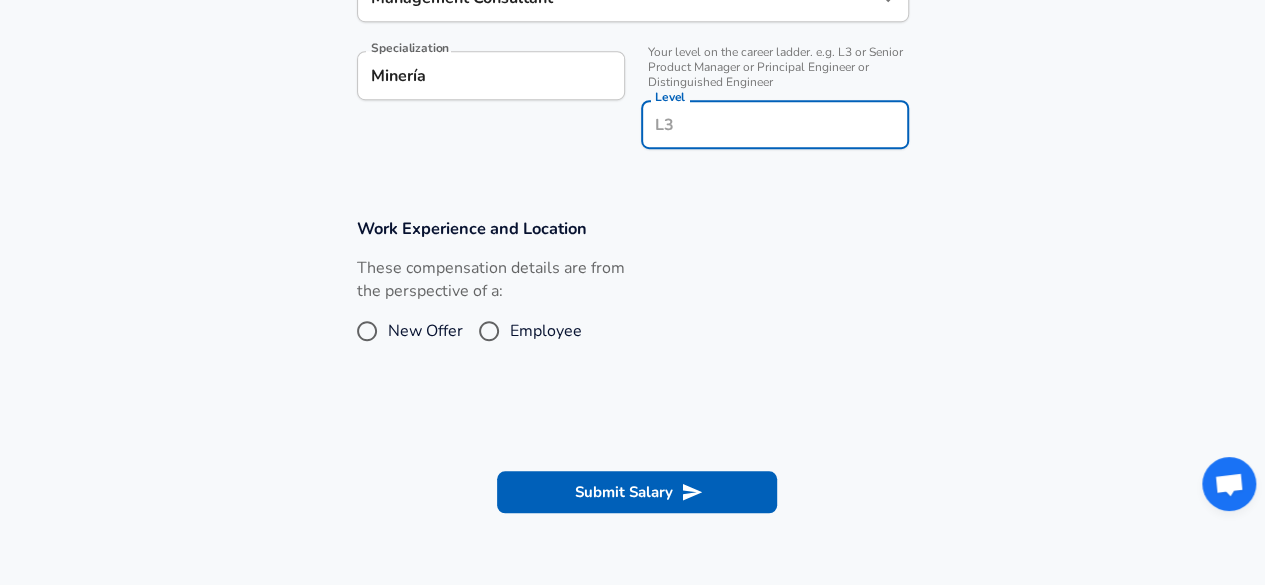 type on "l" 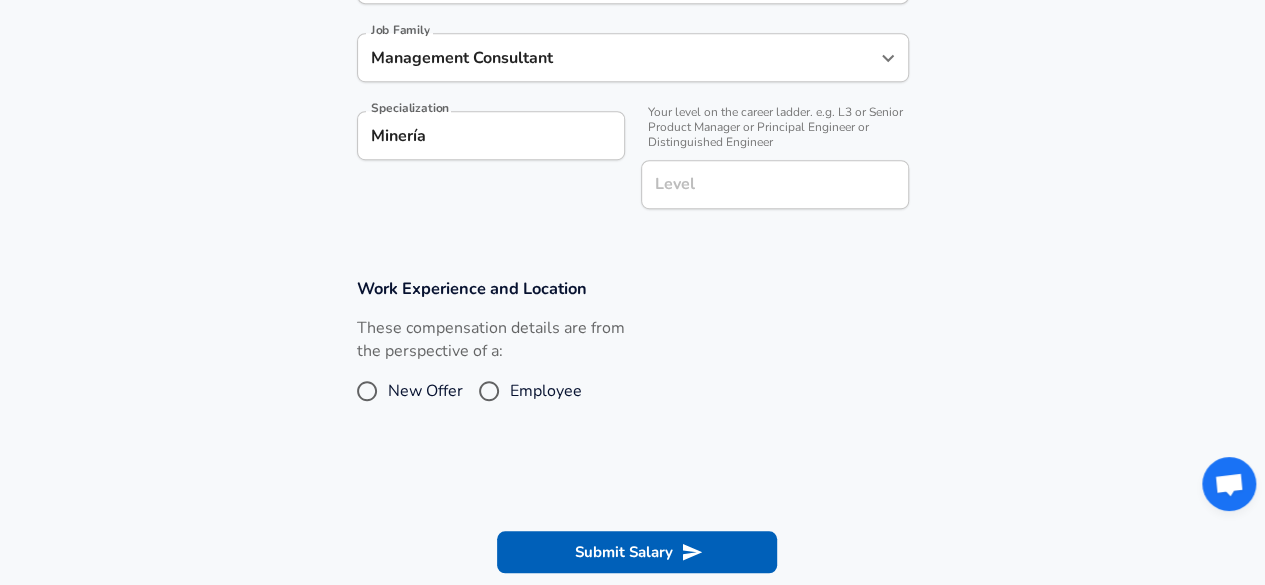 click on "Company & Title Information   Enter the company you received your offer from Company Consultora Minería Company   Select the title that closest resembles your official title. This should be similar to the title that was present on your offer letter. Title Management Consultant Title Job Family Management Consultant Job Family Specialization Minería Specialization   Your level on the career ladder. e.g. L3 or Senior Product Manager or Principal Engineer or Distinguished Engineer Level Level" at bounding box center (632, 5) 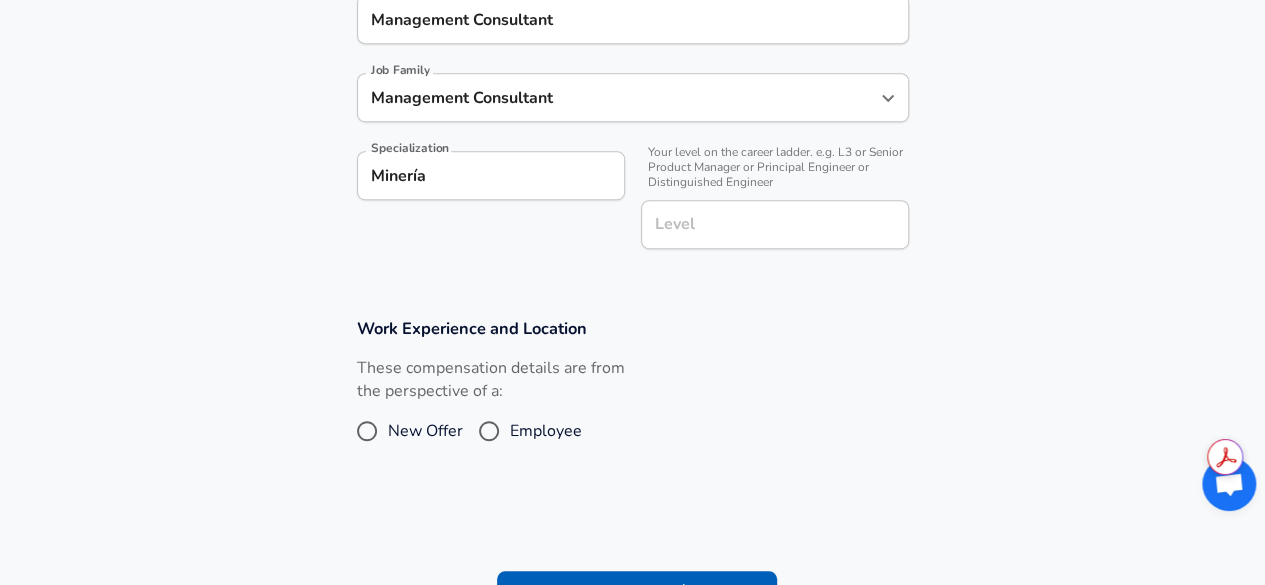 click on "Level" at bounding box center (775, 224) 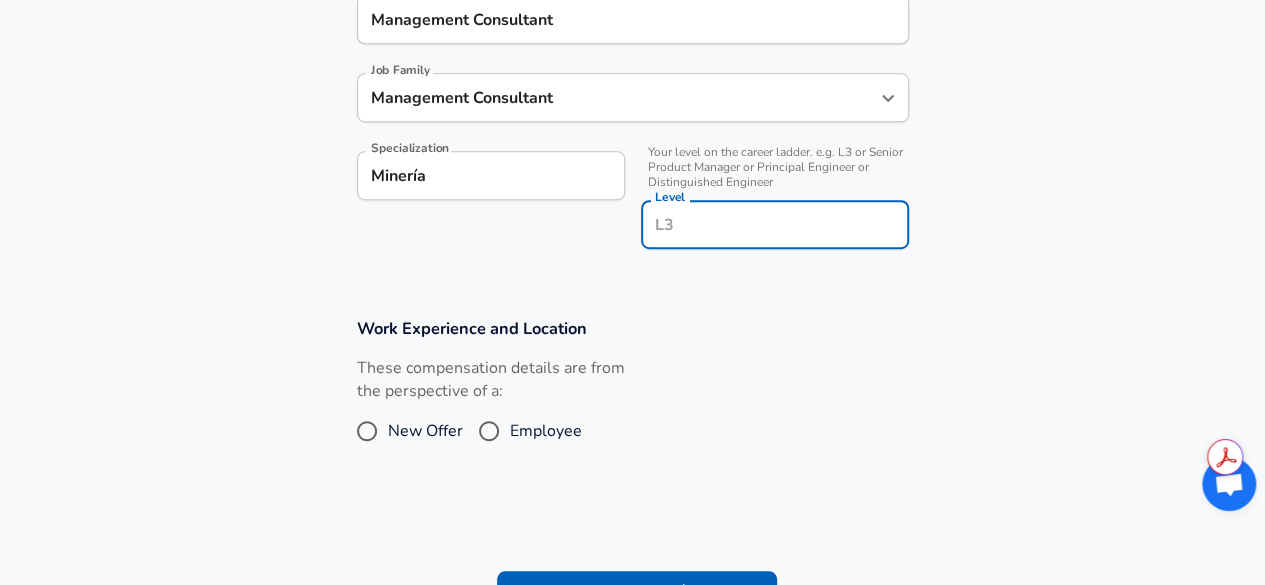 click on "Level" at bounding box center (775, 224) 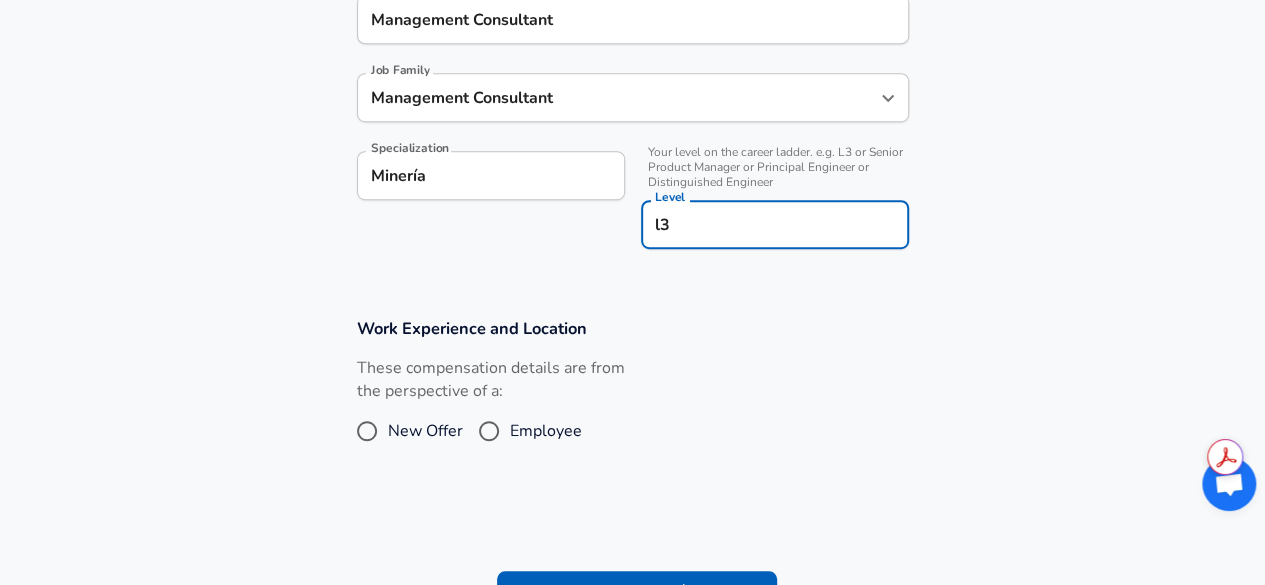 type on "l3" 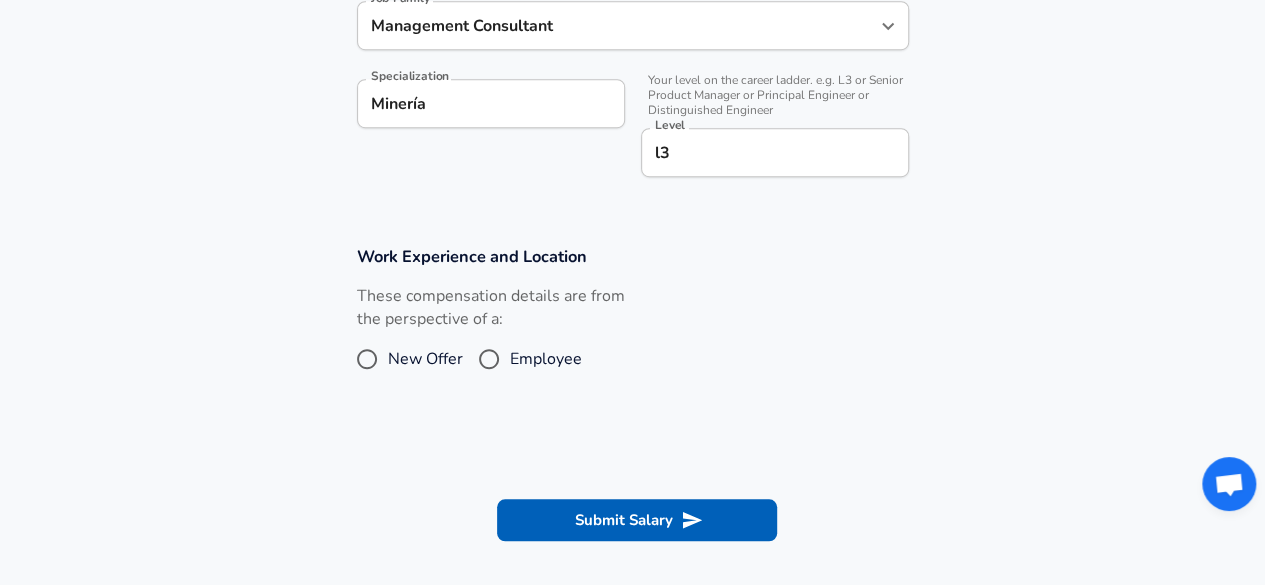 scroll, scrollTop: 760, scrollLeft: 0, axis: vertical 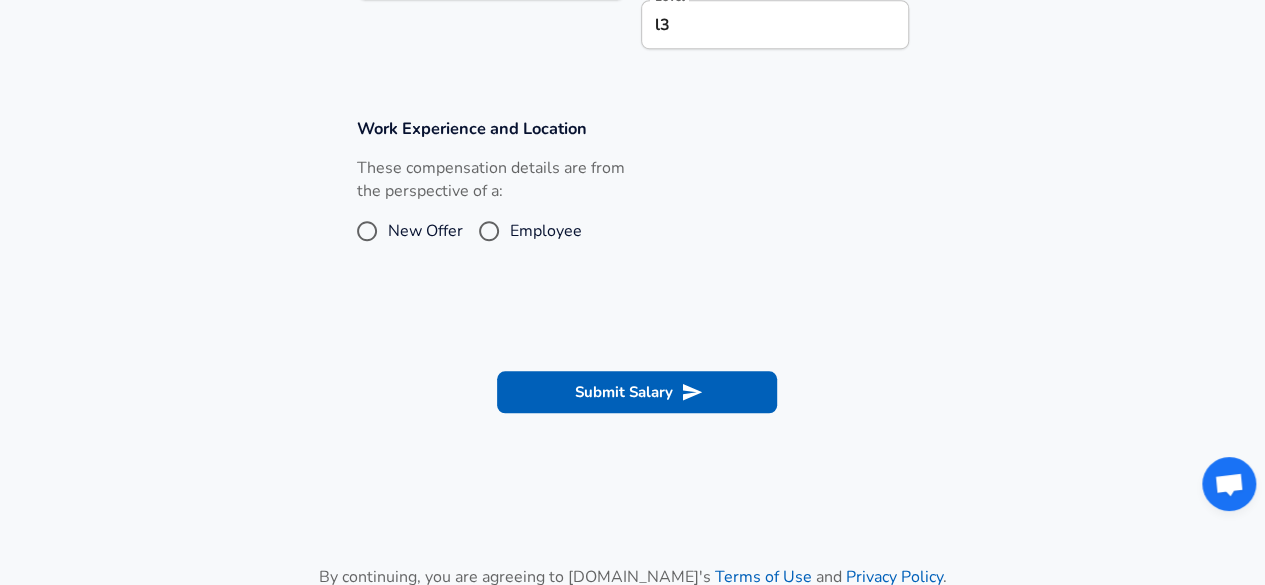 click on "Employee" at bounding box center [489, 231] 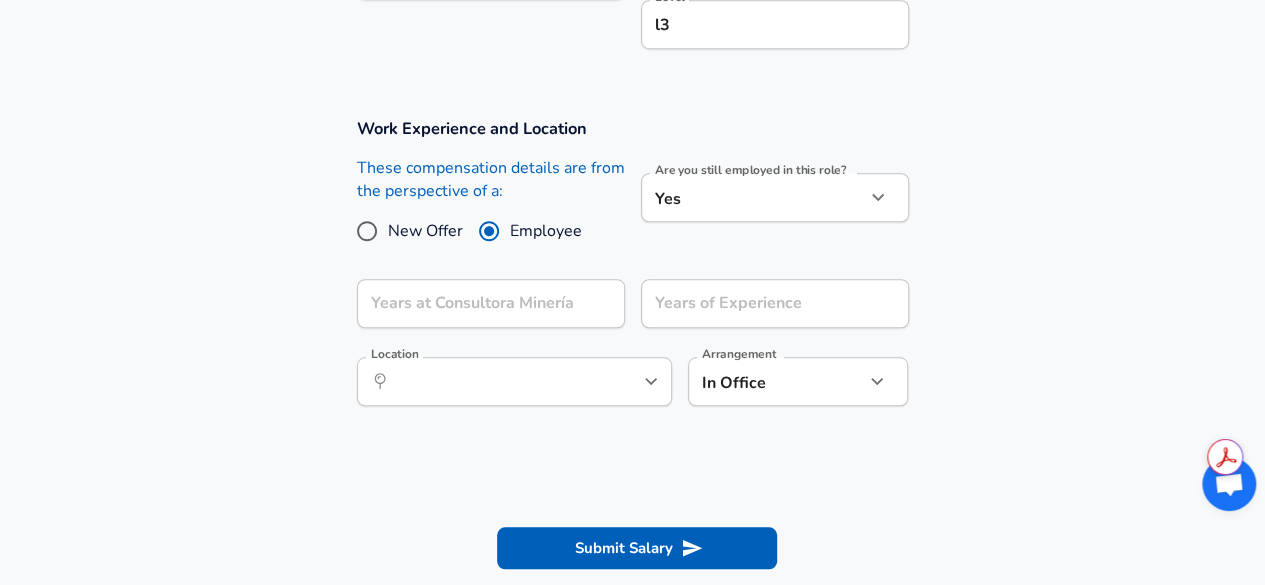 click on "New Offer" at bounding box center [367, 231] 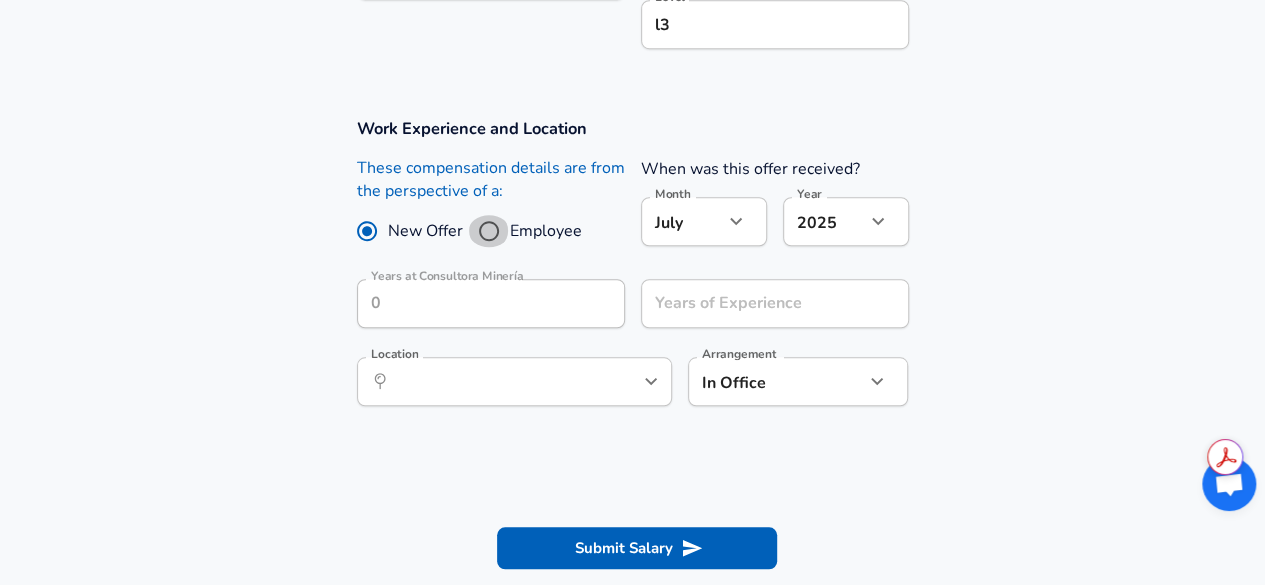 click on "Employee" at bounding box center [489, 231] 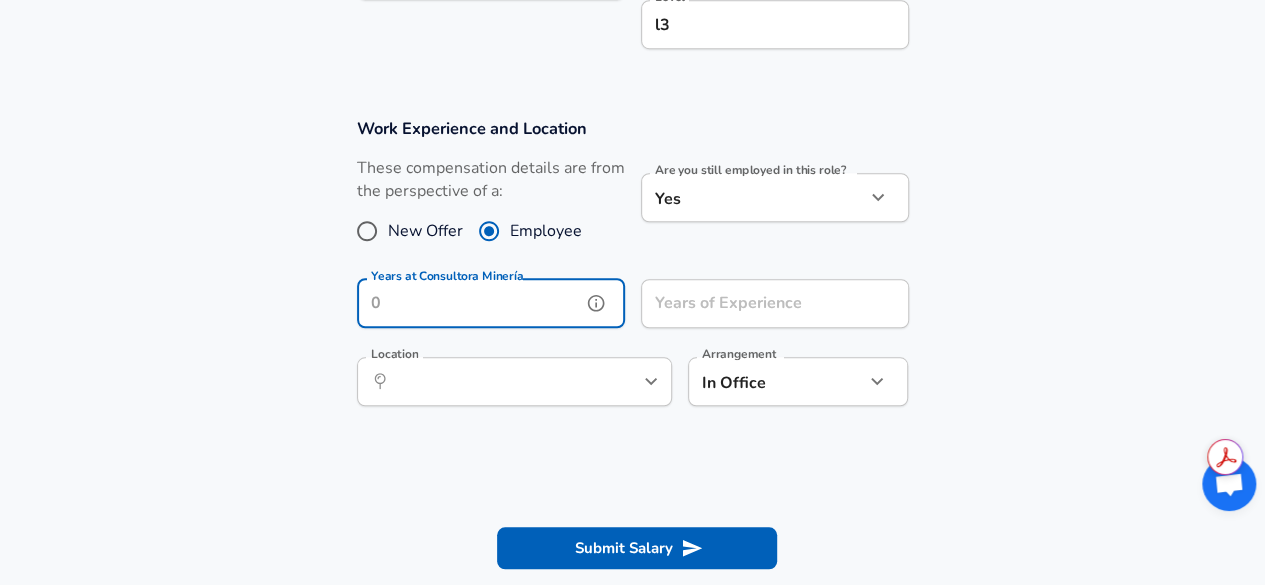 click on "Years at Consultora Minería" at bounding box center [469, 303] 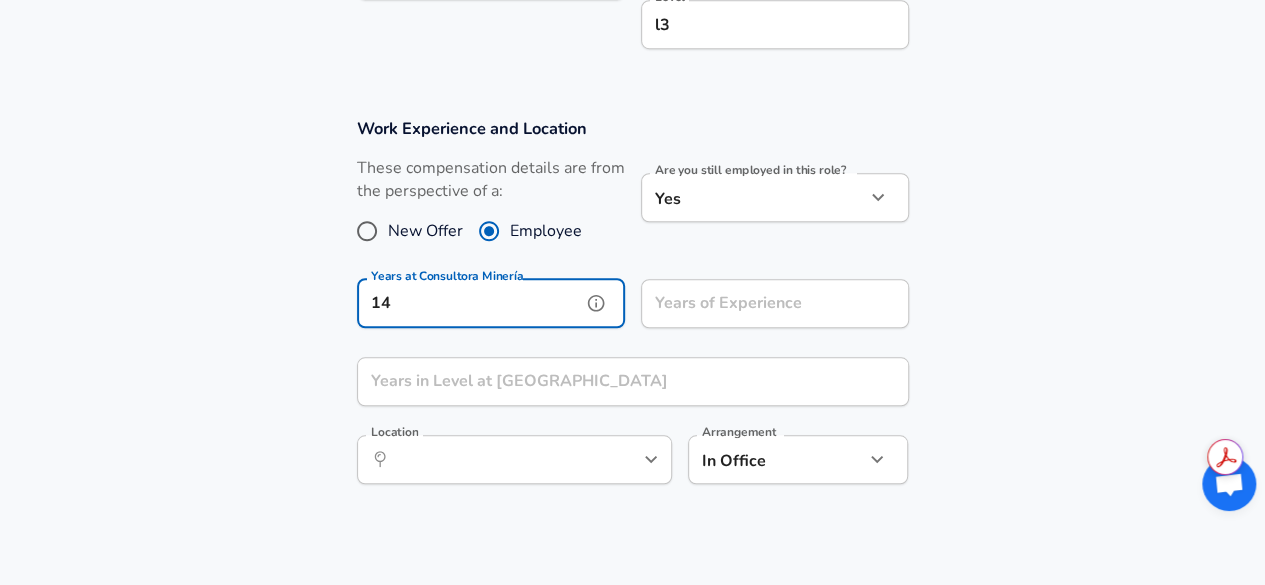 type on "14" 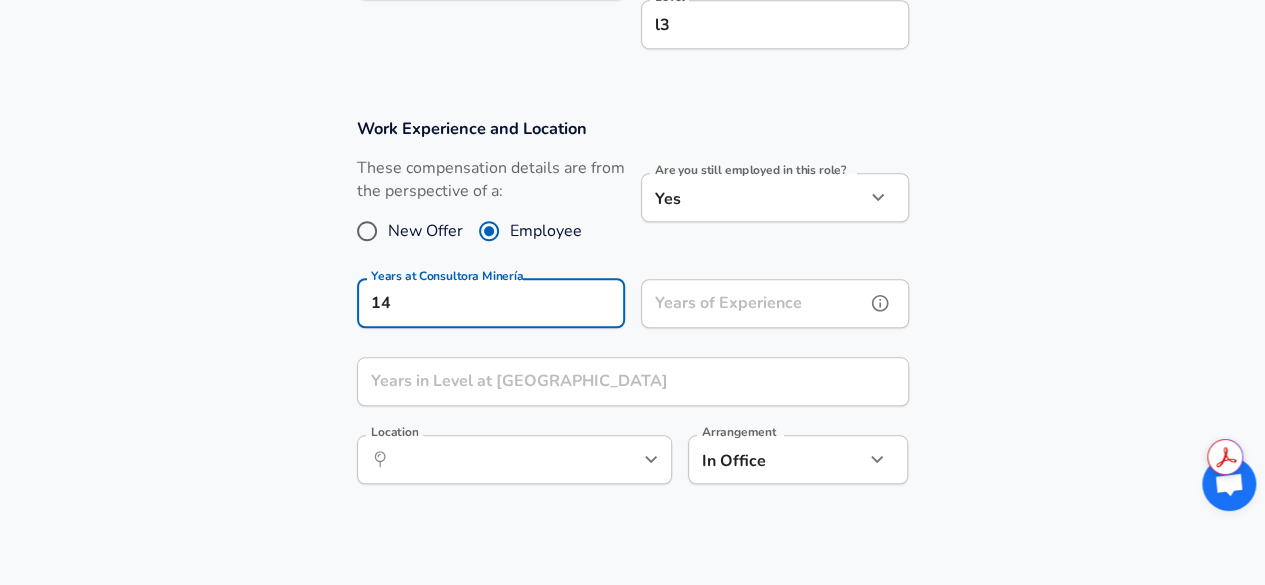 click on "Years of Experience Years of Experience" at bounding box center [775, 306] 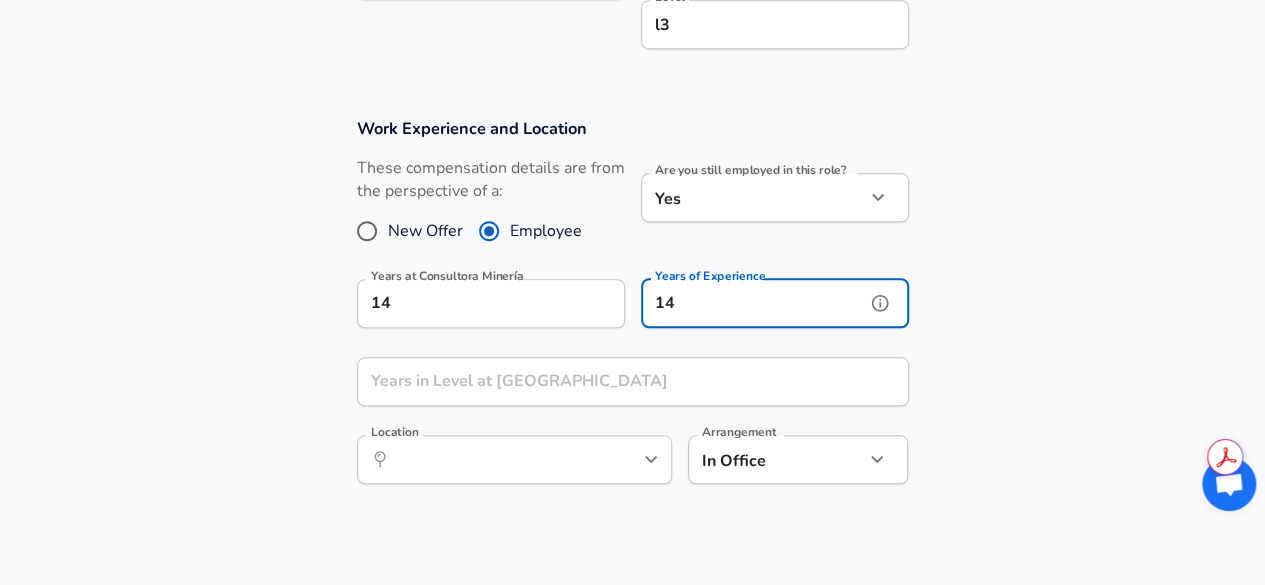 type on "14" 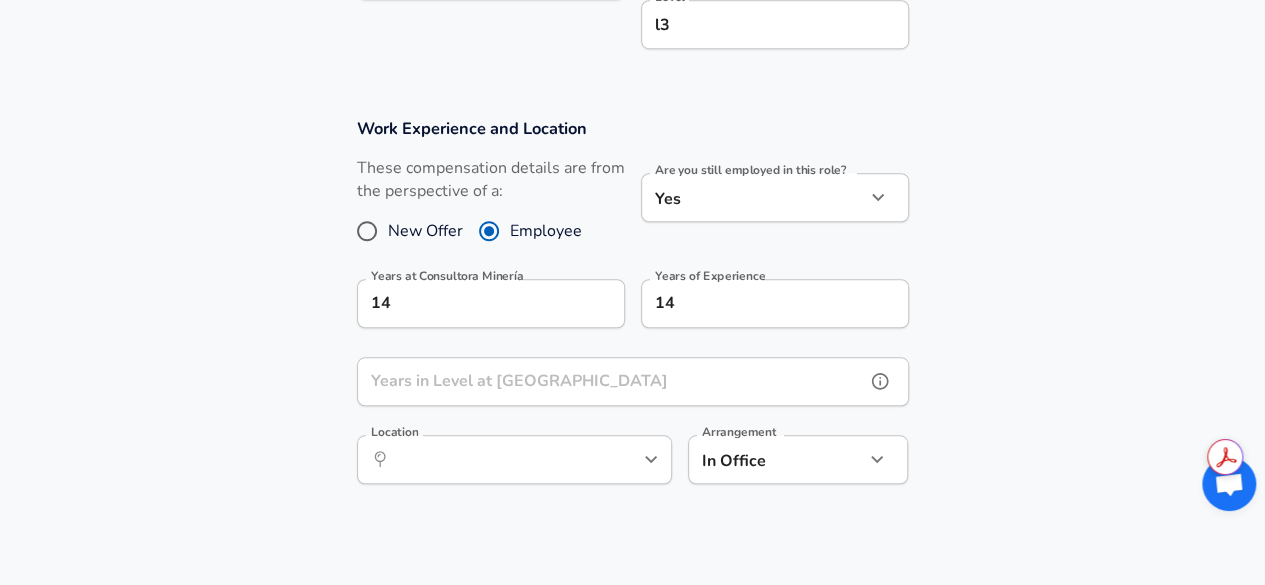 click on "Years in Level at [GEOGRAPHIC_DATA]" at bounding box center [611, 381] 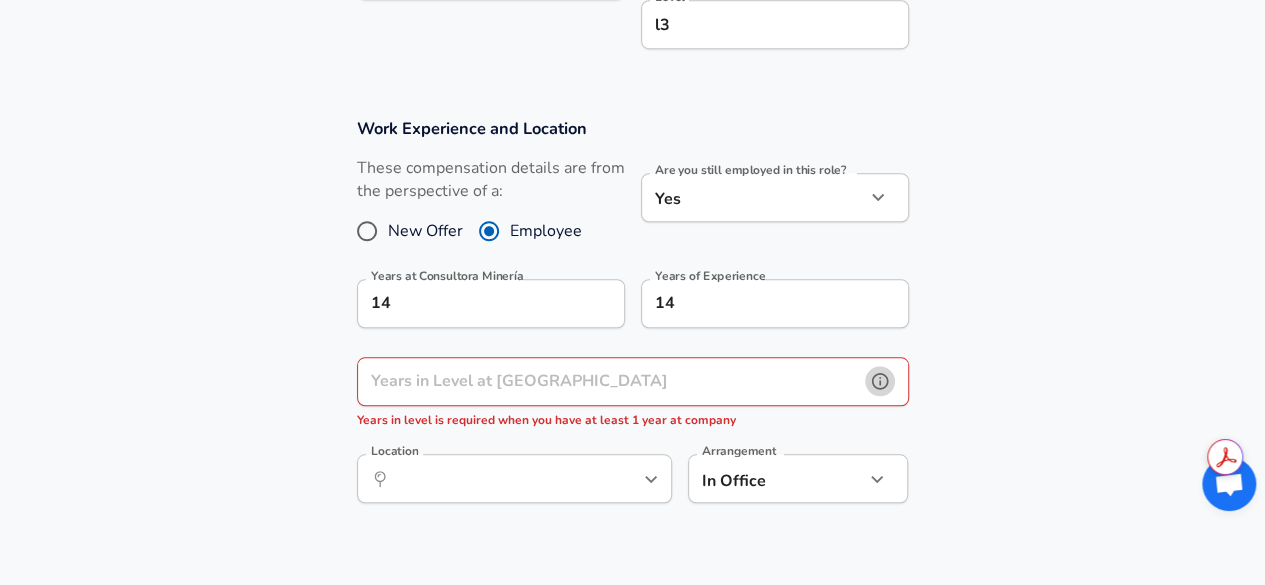click 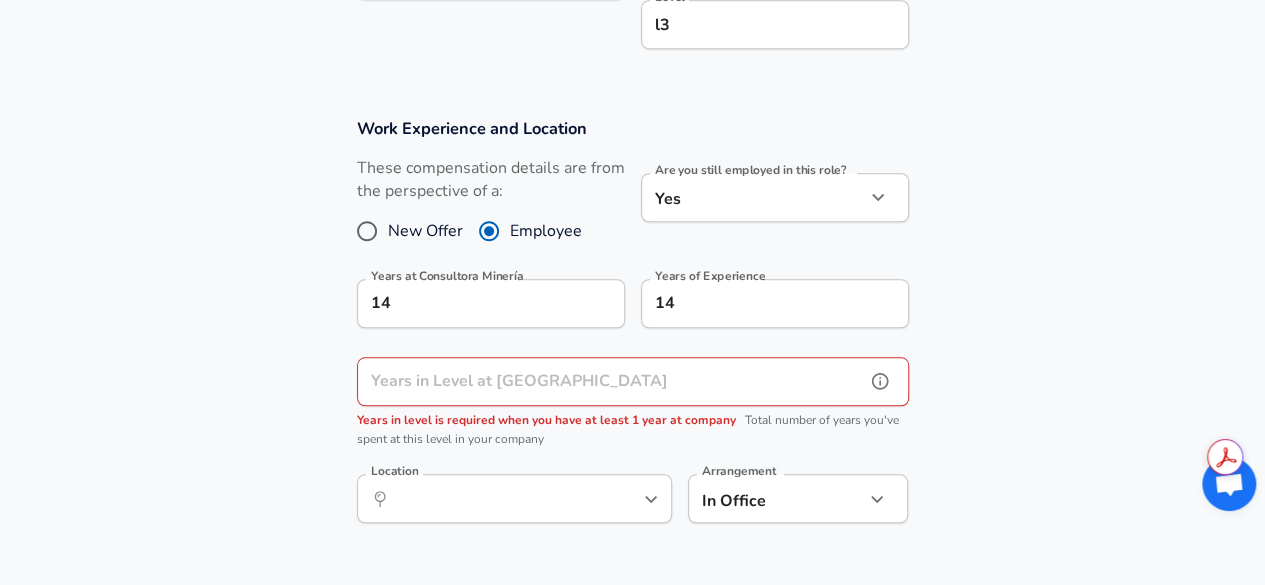 click on "Years in Level at [GEOGRAPHIC_DATA]" at bounding box center (611, 381) 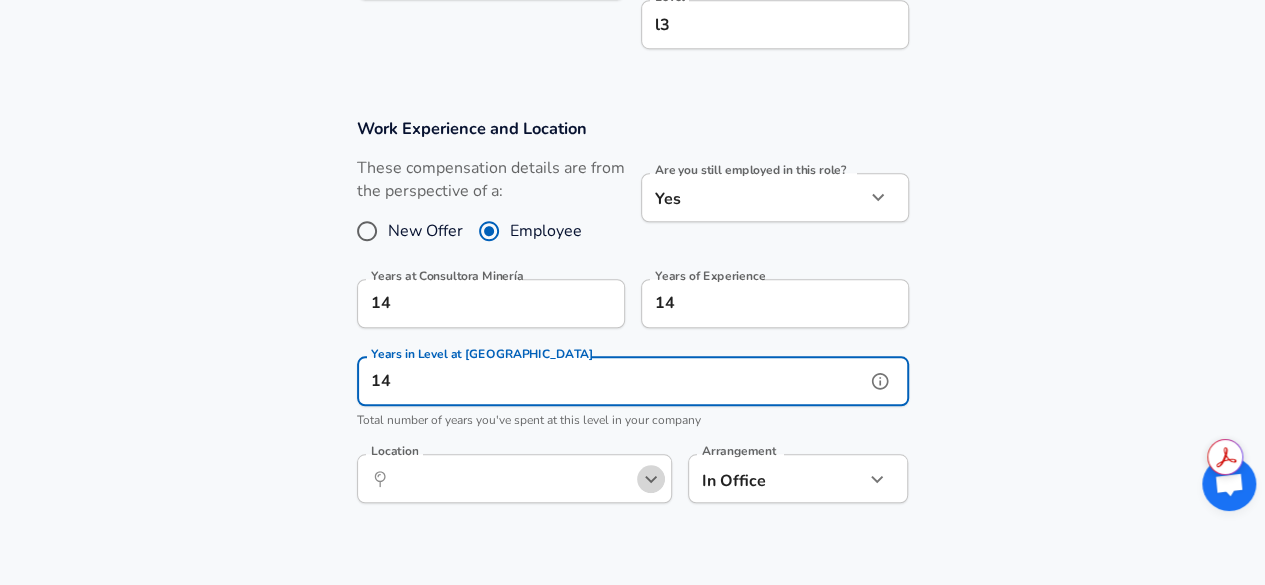 click 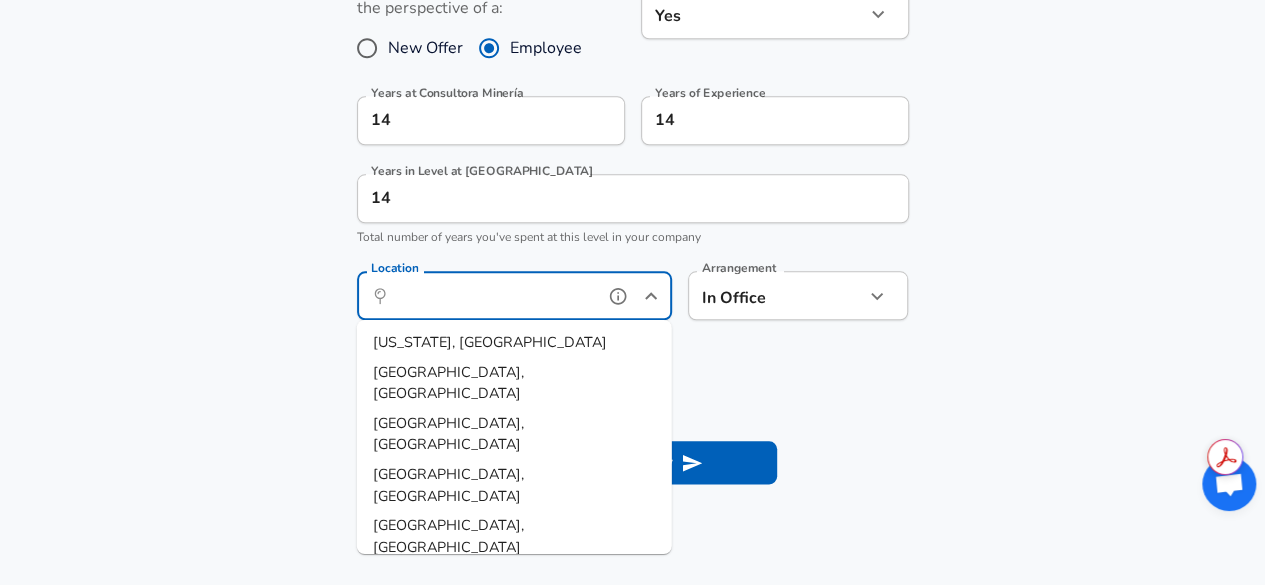 scroll, scrollTop: 1160, scrollLeft: 0, axis: vertical 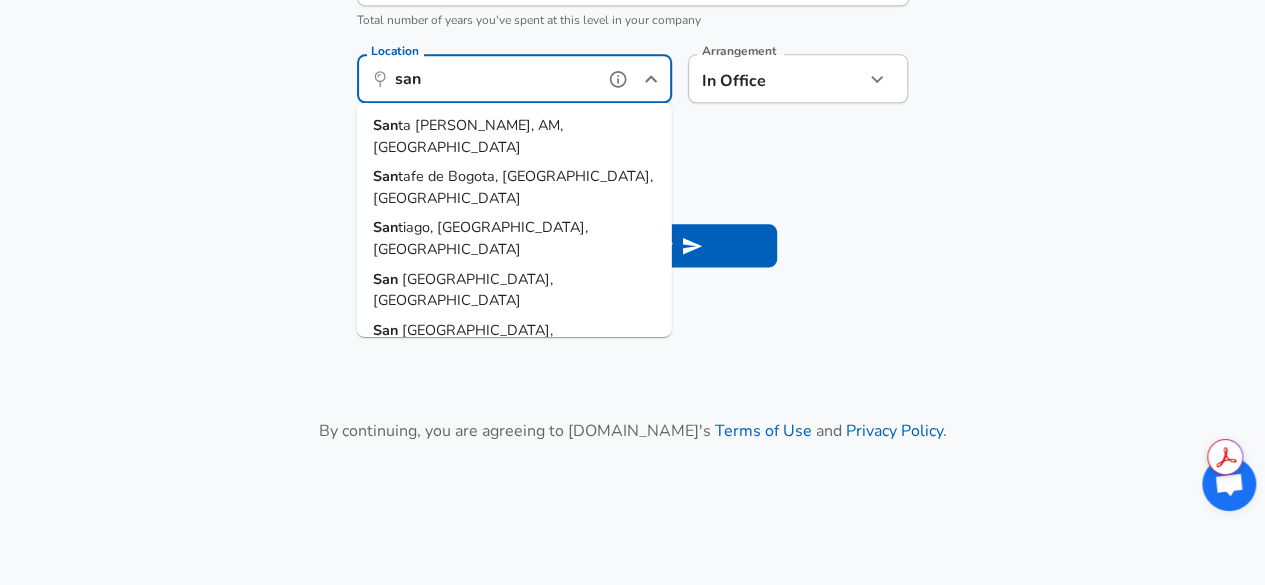 click on "tiago, [GEOGRAPHIC_DATA], [GEOGRAPHIC_DATA]" at bounding box center (480, 238) 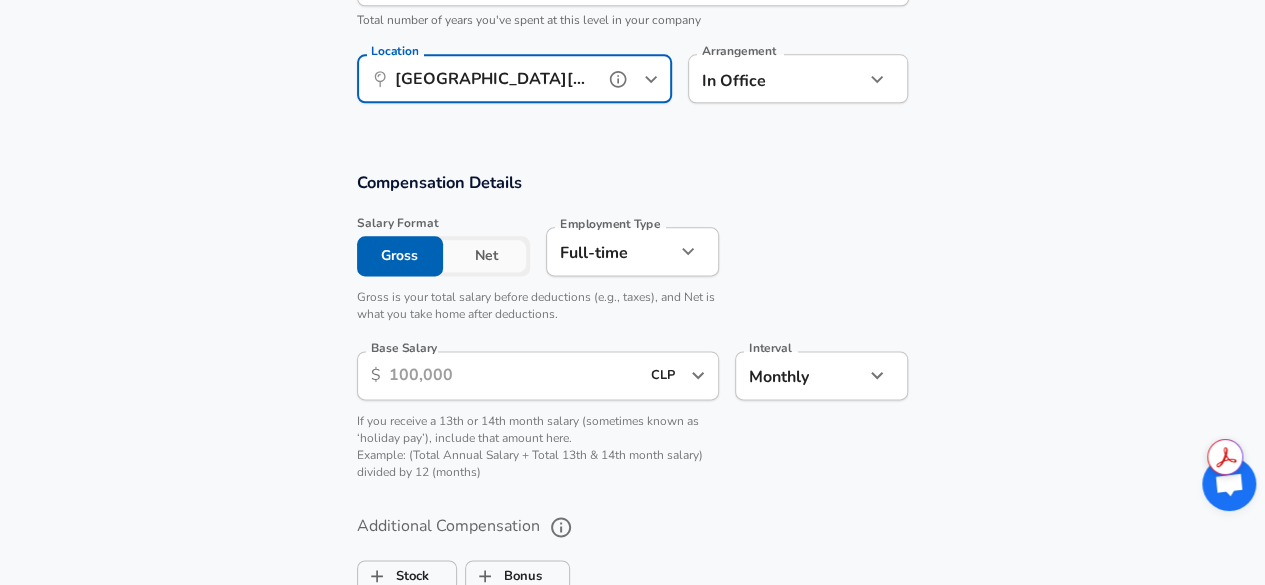 type on "[GEOGRAPHIC_DATA][PERSON_NAME][GEOGRAPHIC_DATA], [GEOGRAPHIC_DATA]" 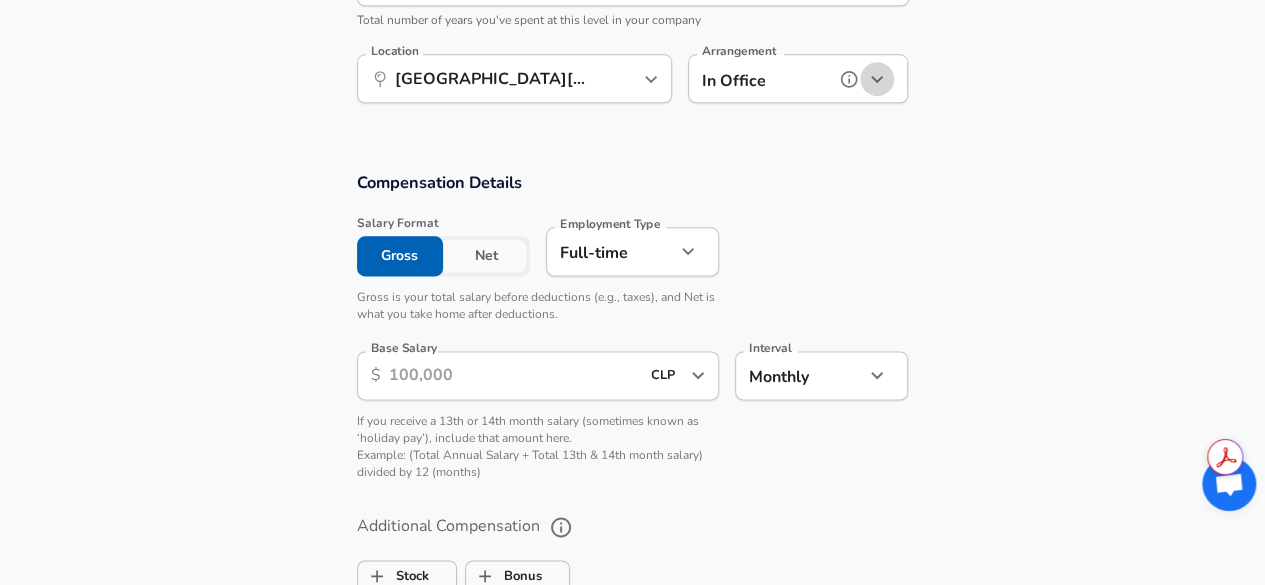 click at bounding box center [877, 79] 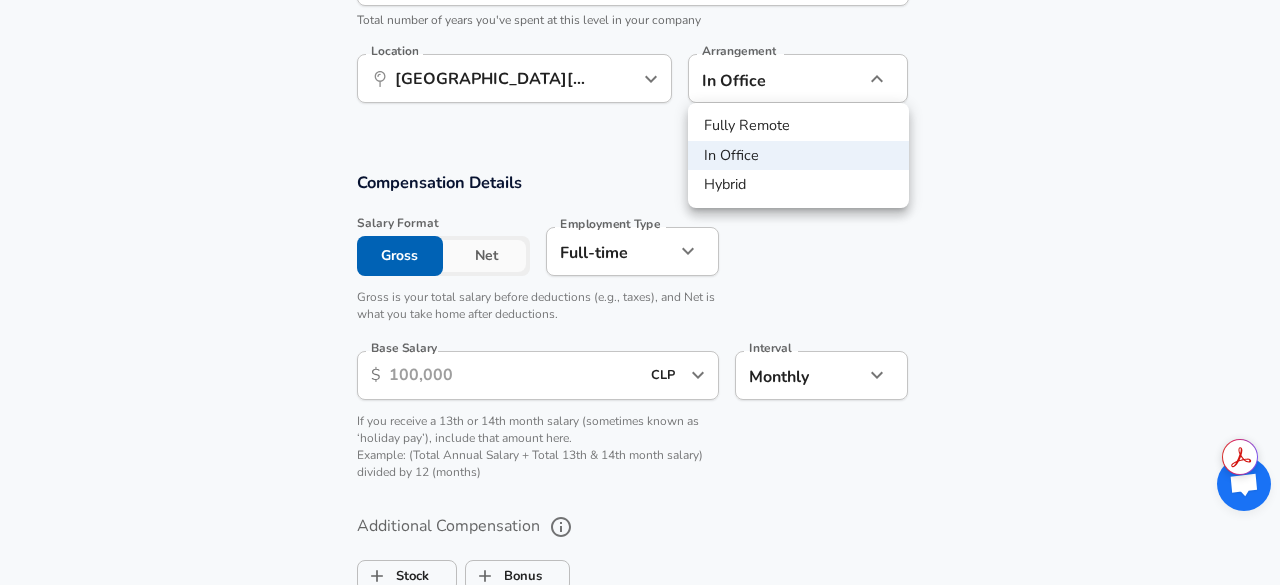 click on "Hybrid" at bounding box center (798, 185) 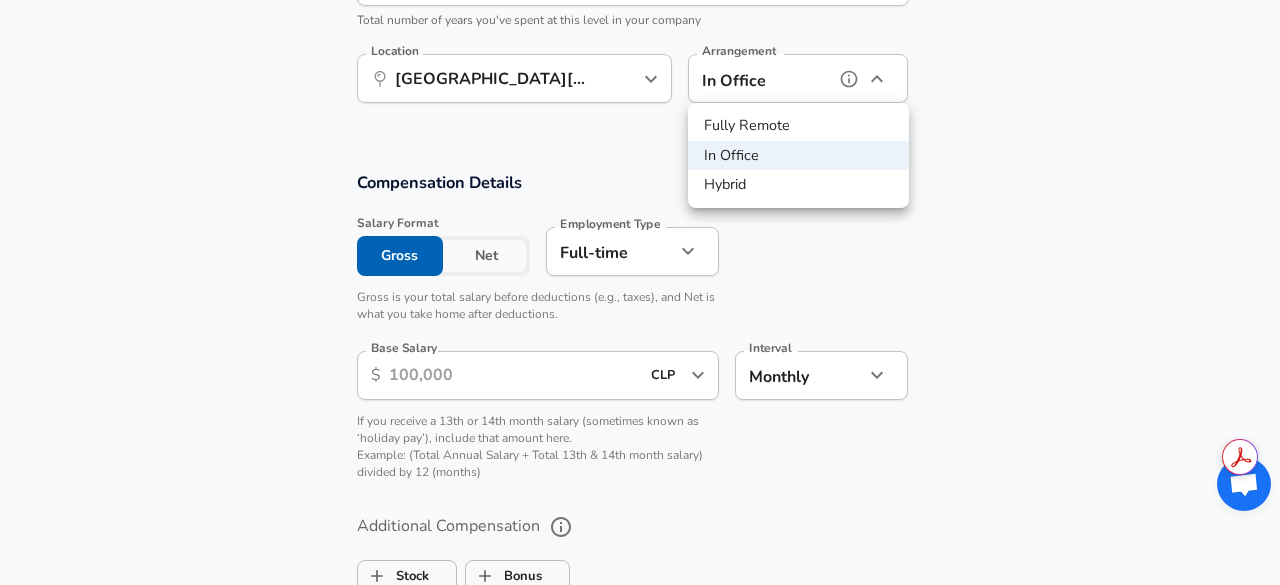 type on "hybrid" 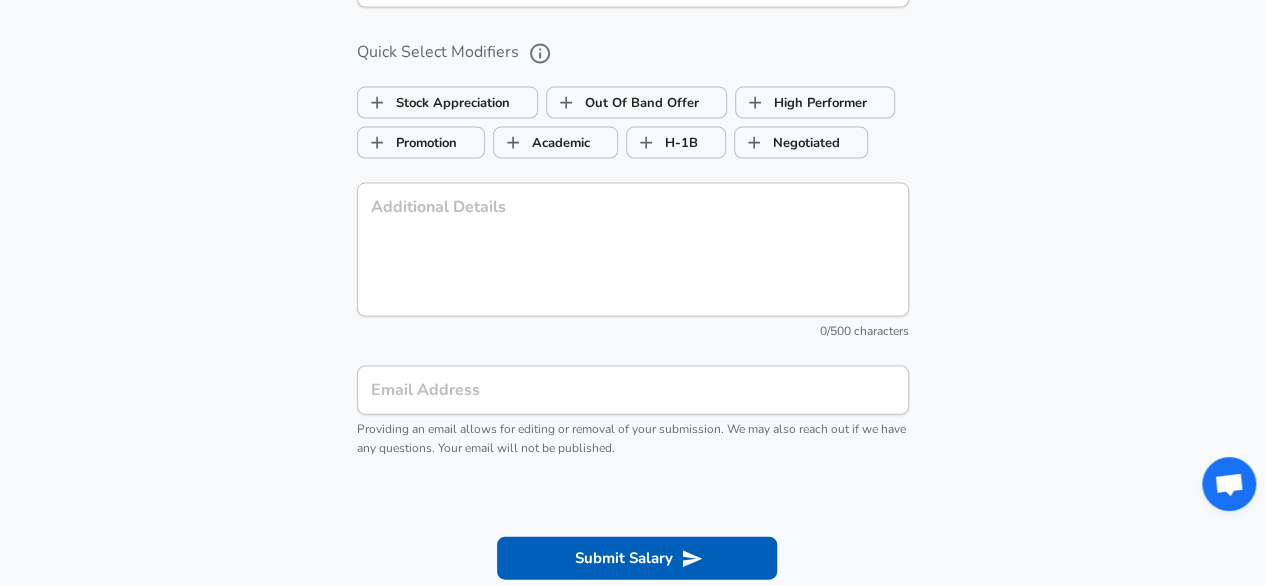 scroll, scrollTop: 1760, scrollLeft: 0, axis: vertical 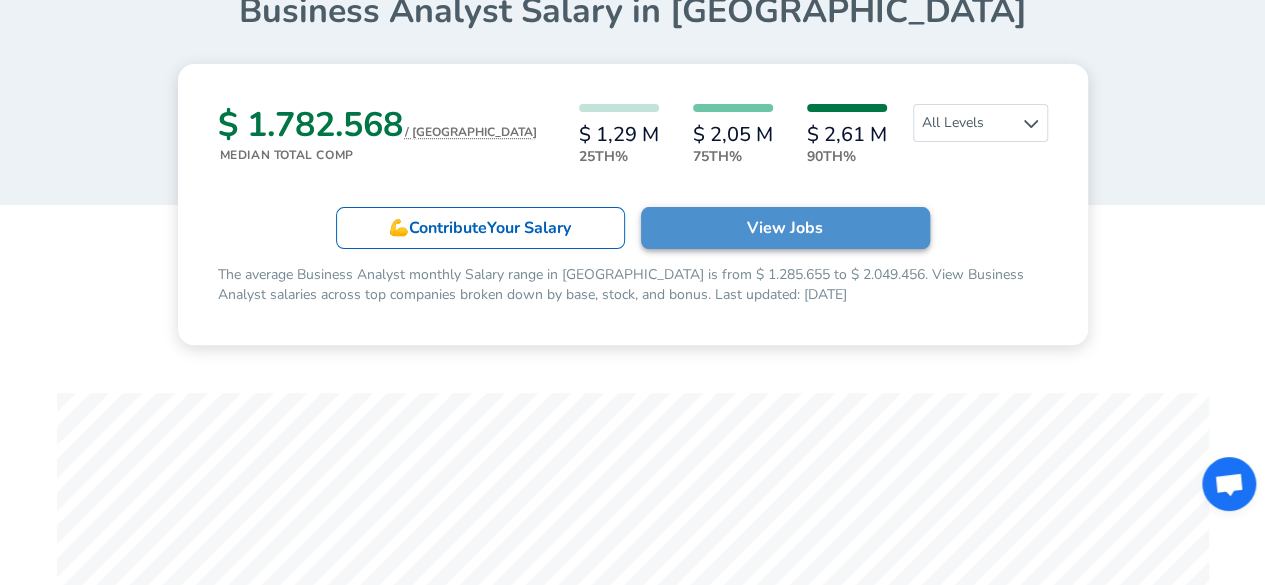 click on "View Jobs" at bounding box center (785, 228) 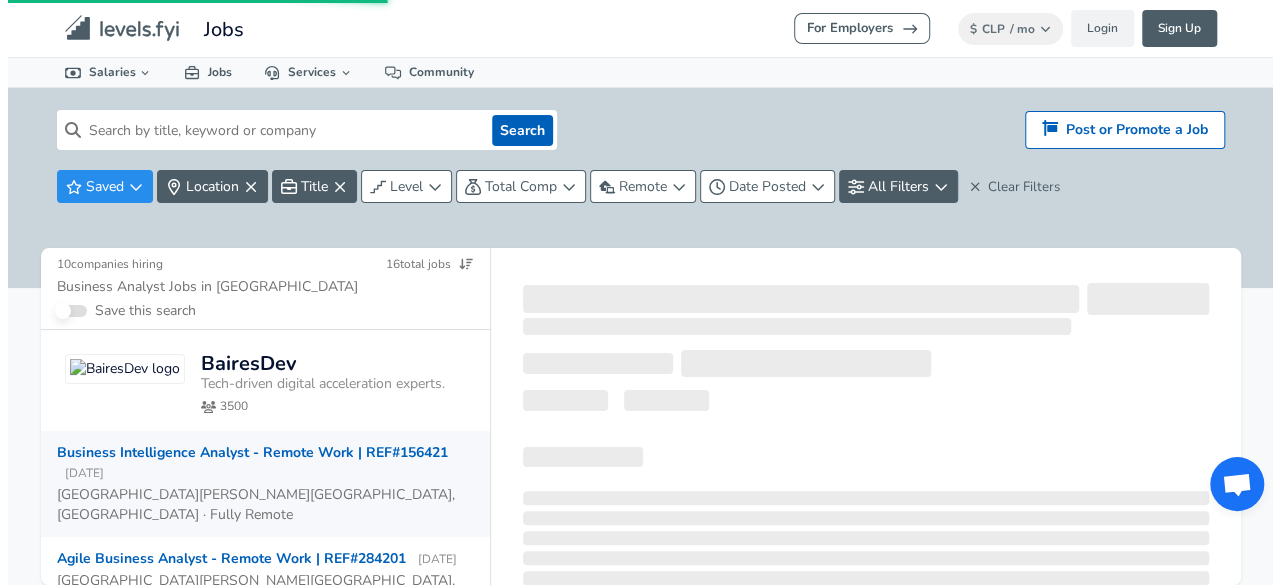 scroll, scrollTop: 0, scrollLeft: 0, axis: both 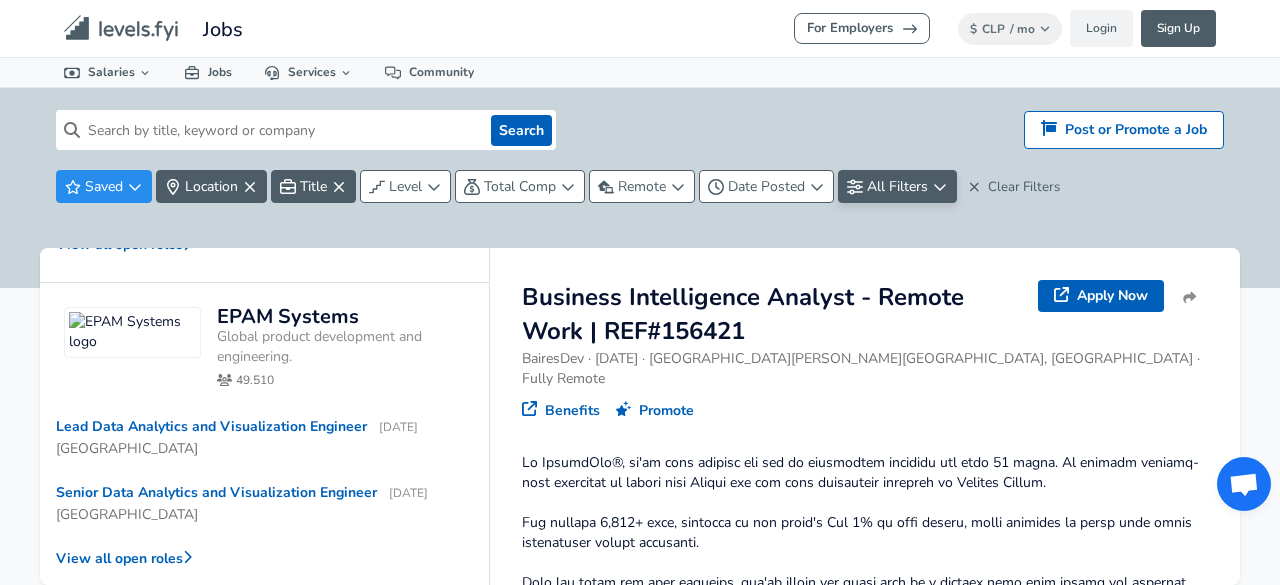 click 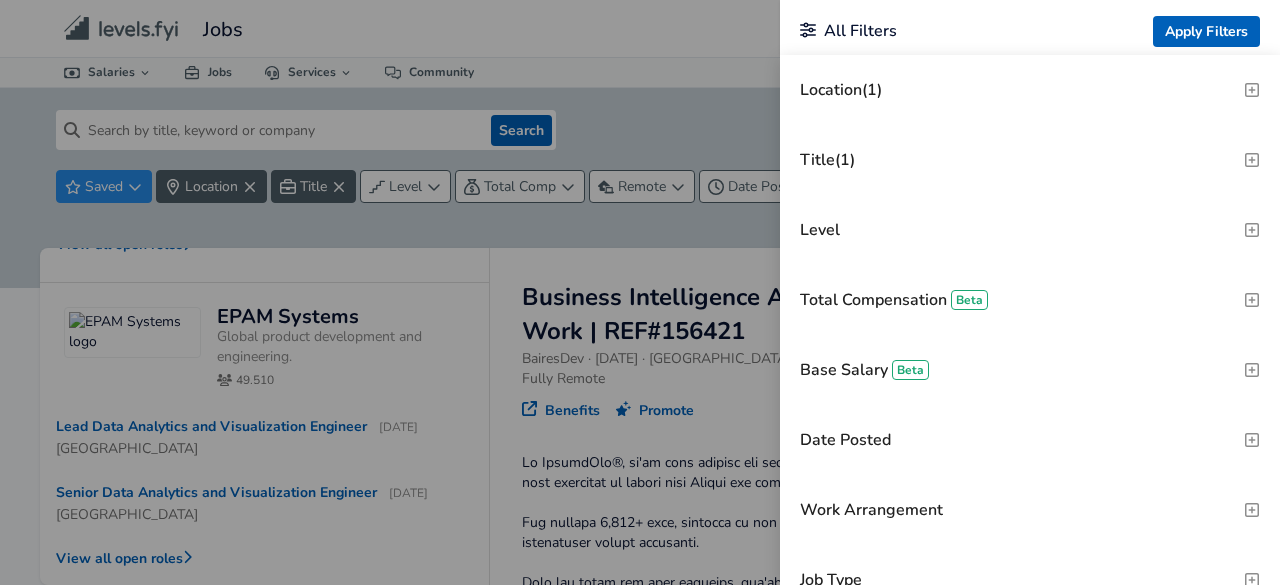 click 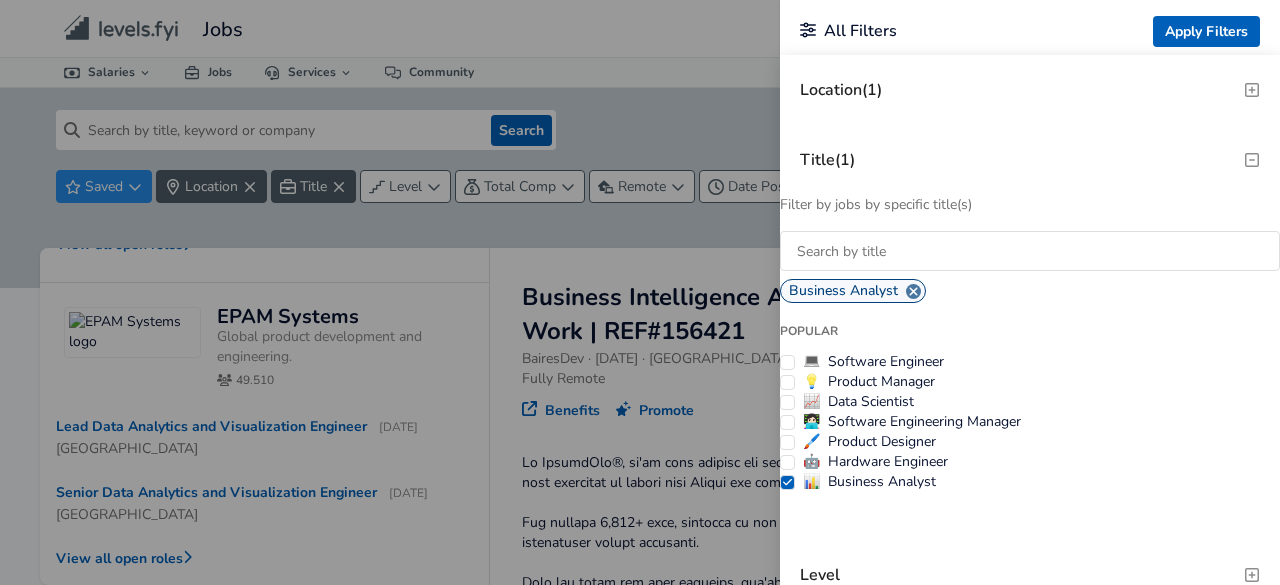 click 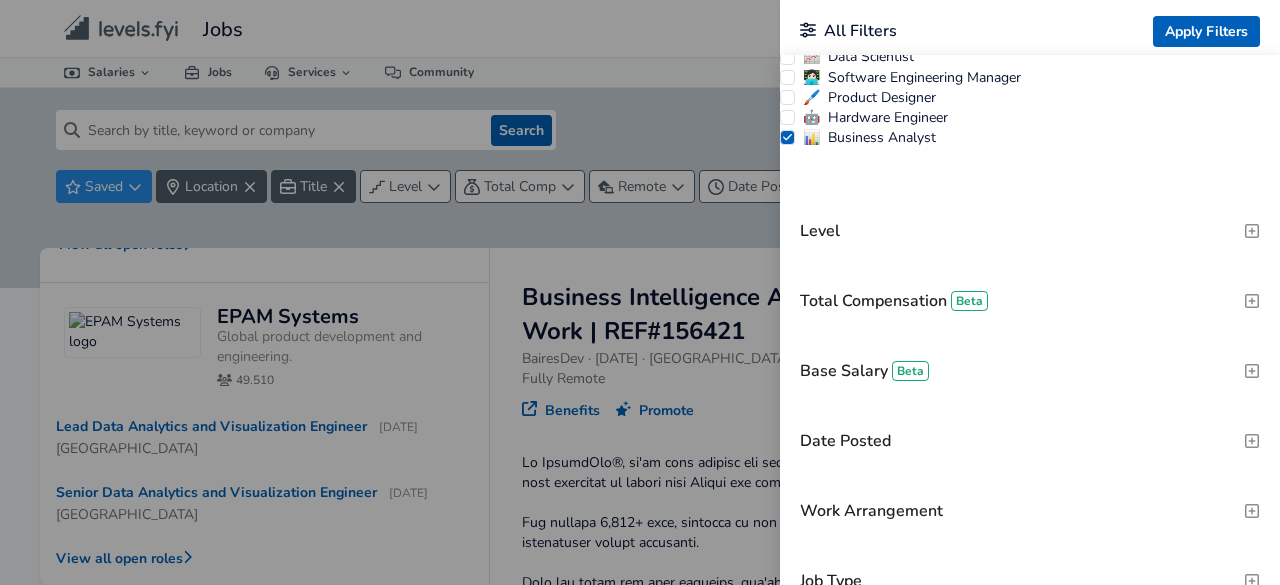 scroll, scrollTop: 800, scrollLeft: 0, axis: vertical 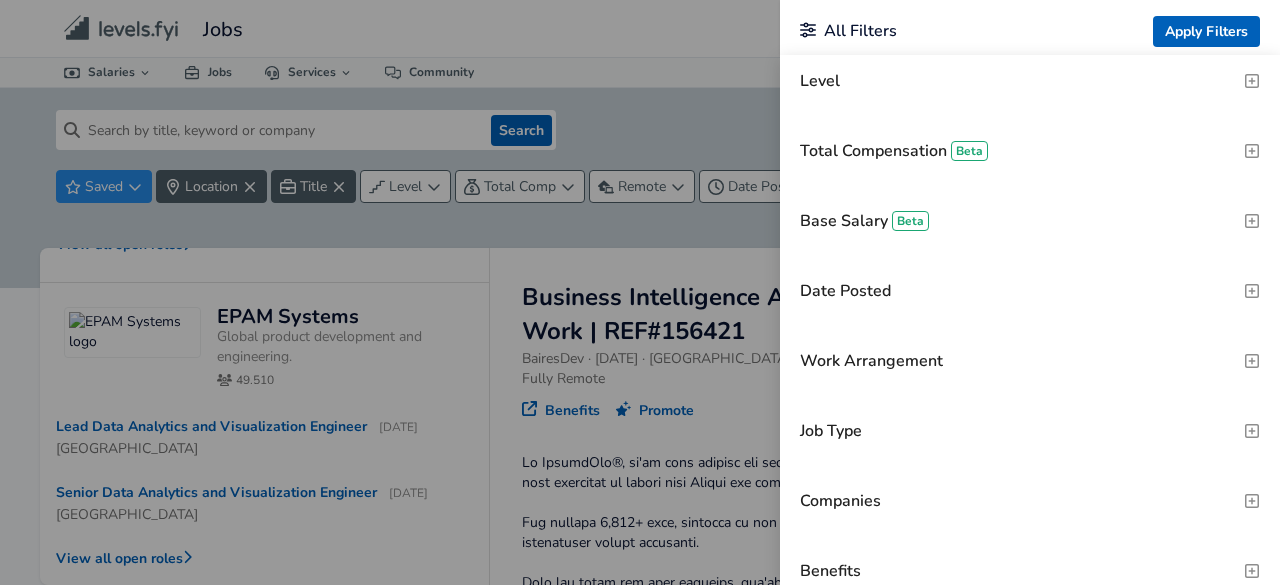 click 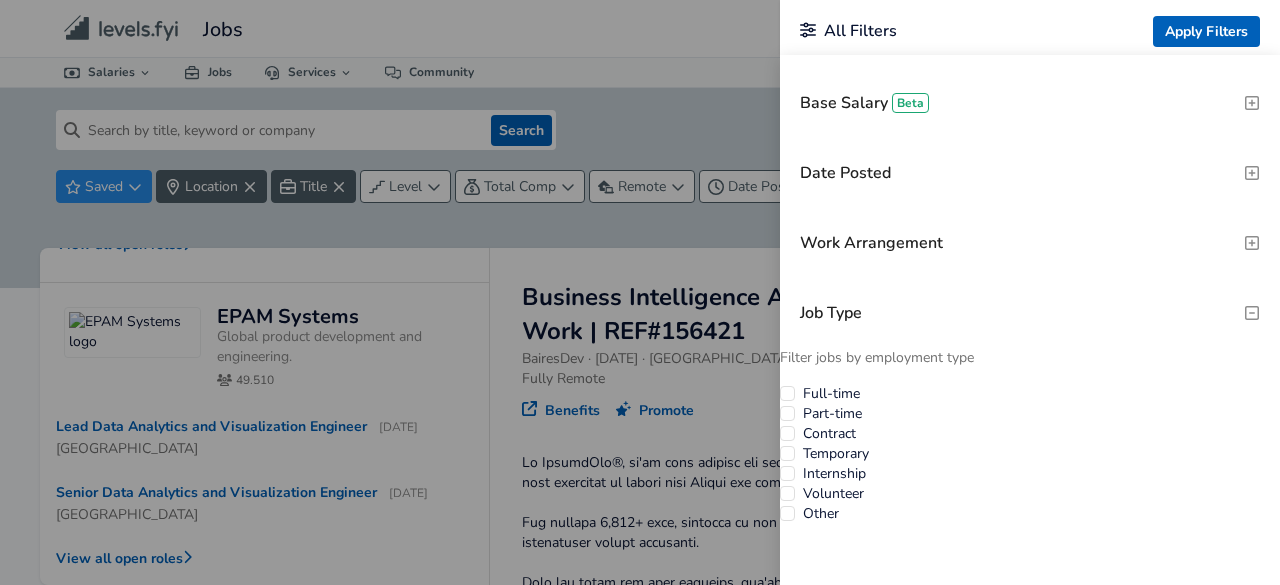 scroll, scrollTop: 1000, scrollLeft: 0, axis: vertical 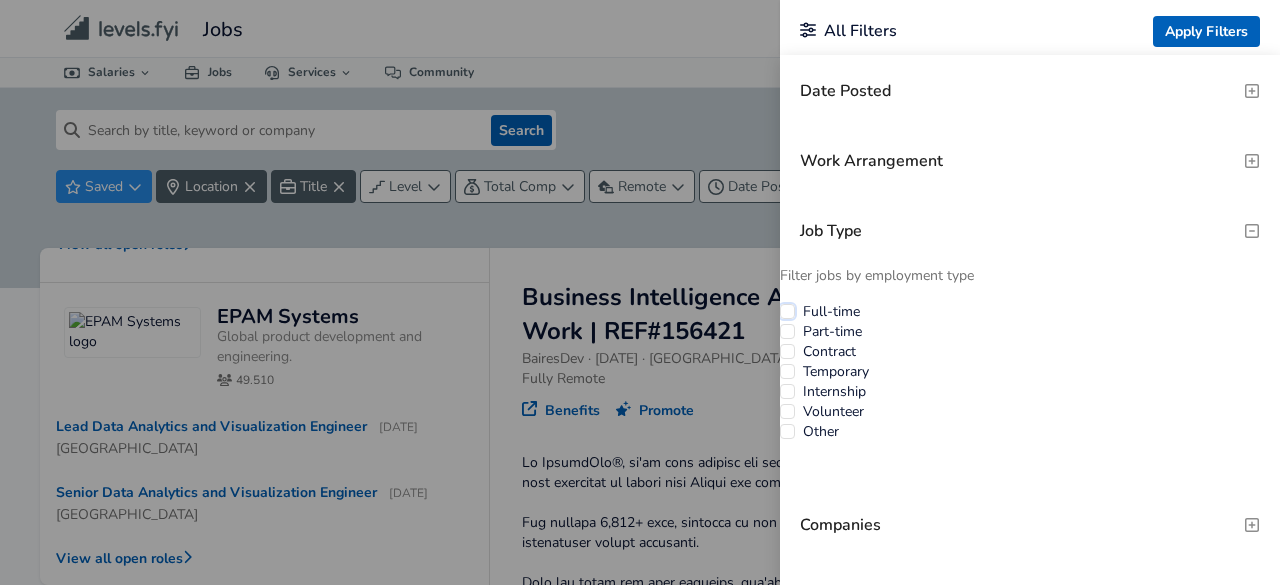 click on "Full-time" at bounding box center (787, 311) 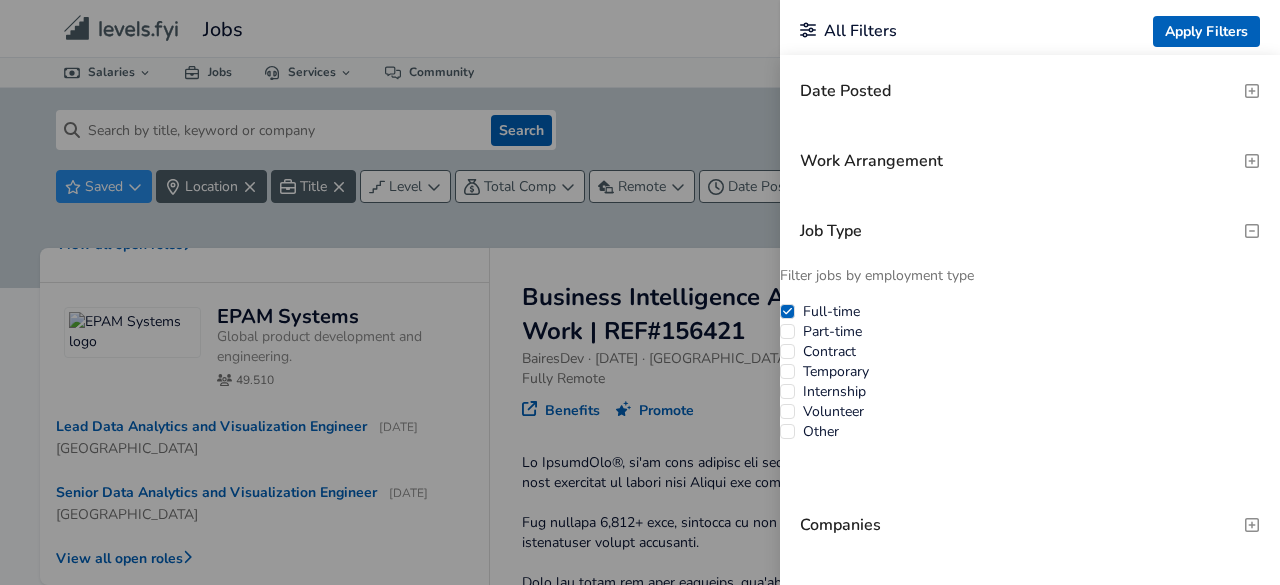 click 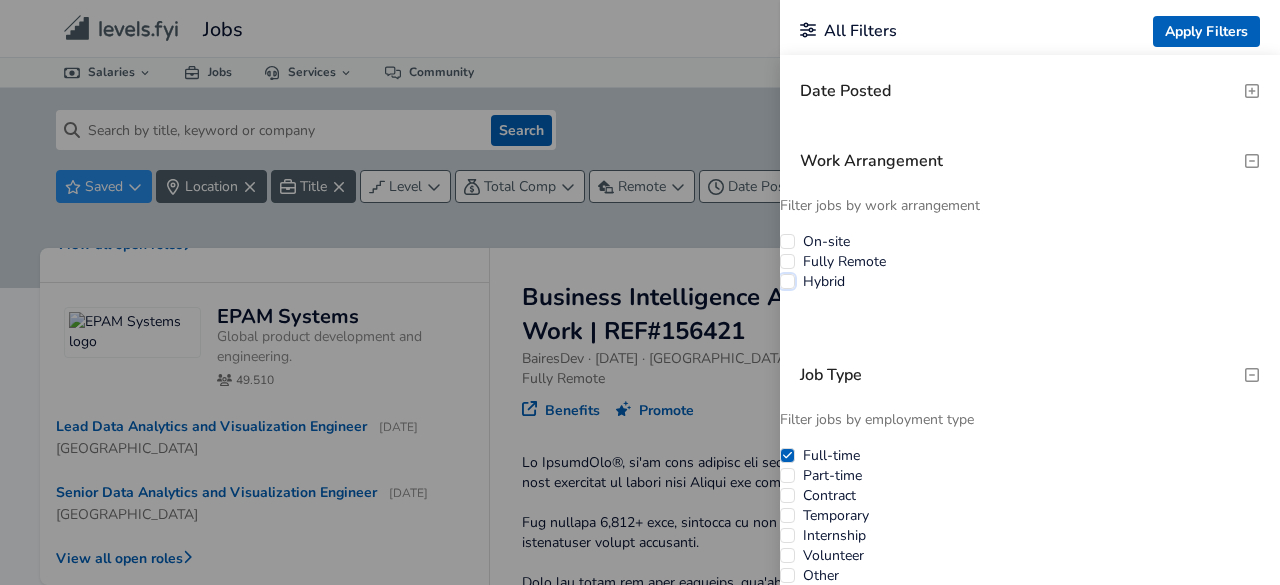 click on "Hybrid" at bounding box center (787, 281) 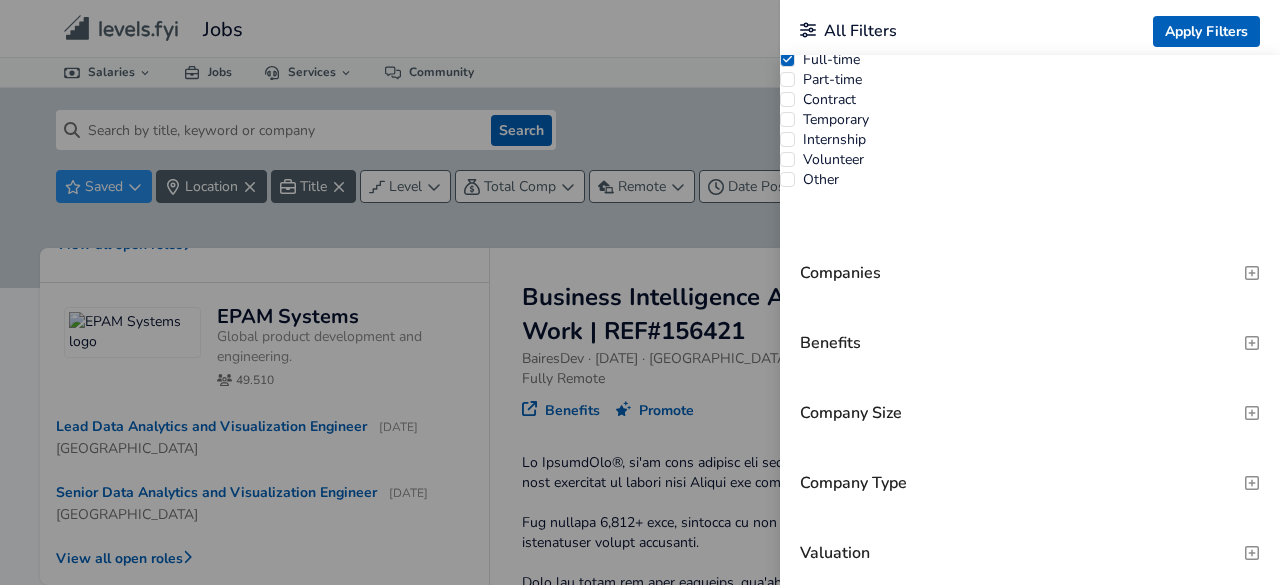 scroll, scrollTop: 1398, scrollLeft: 0, axis: vertical 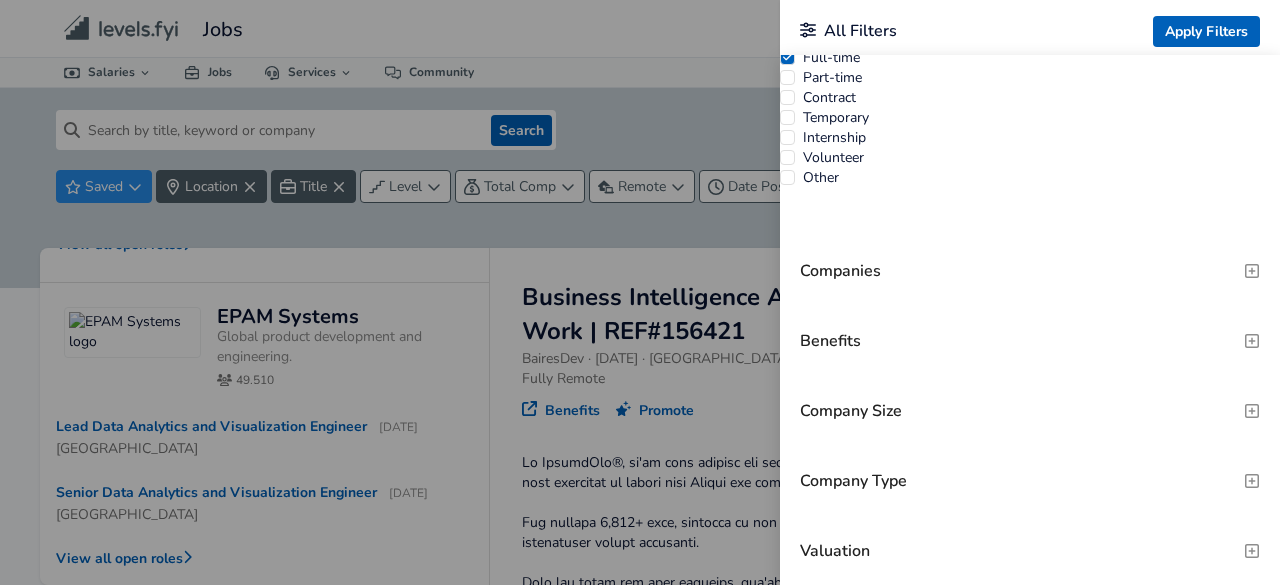 click 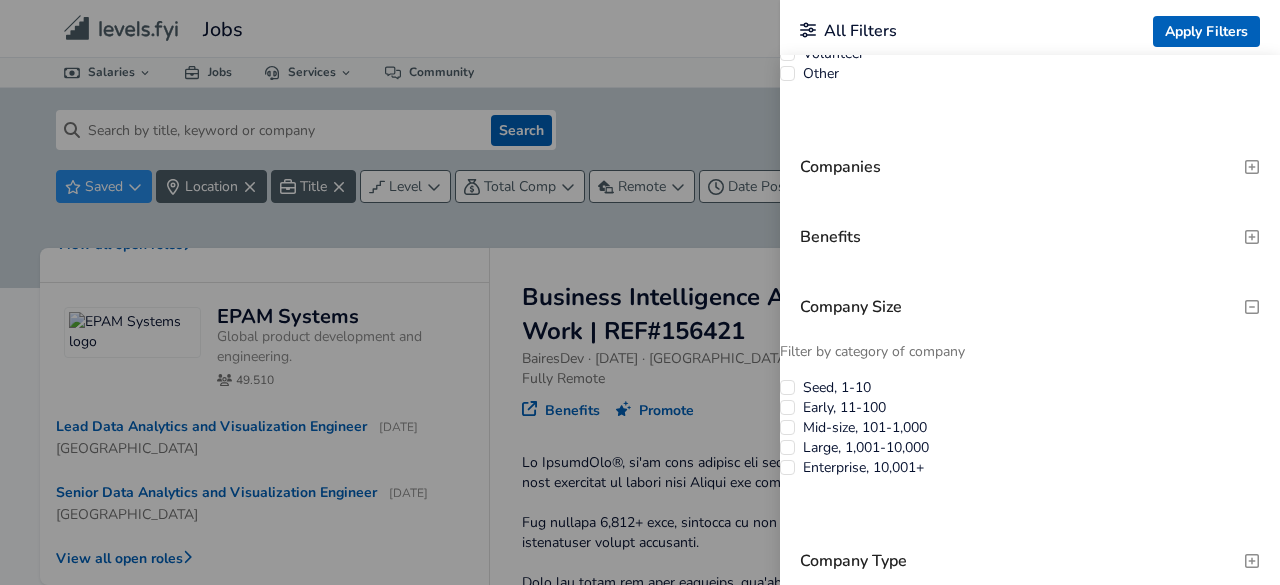 scroll, scrollTop: 1582, scrollLeft: 0, axis: vertical 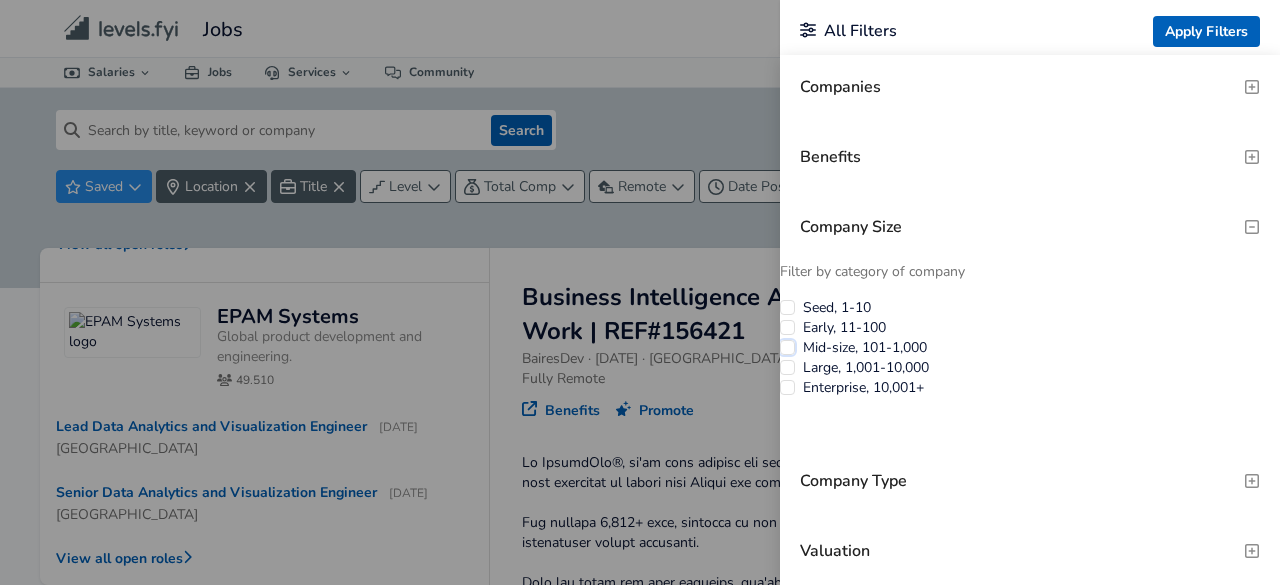 click on "Mid-size, 101-1,000" at bounding box center (787, 347) 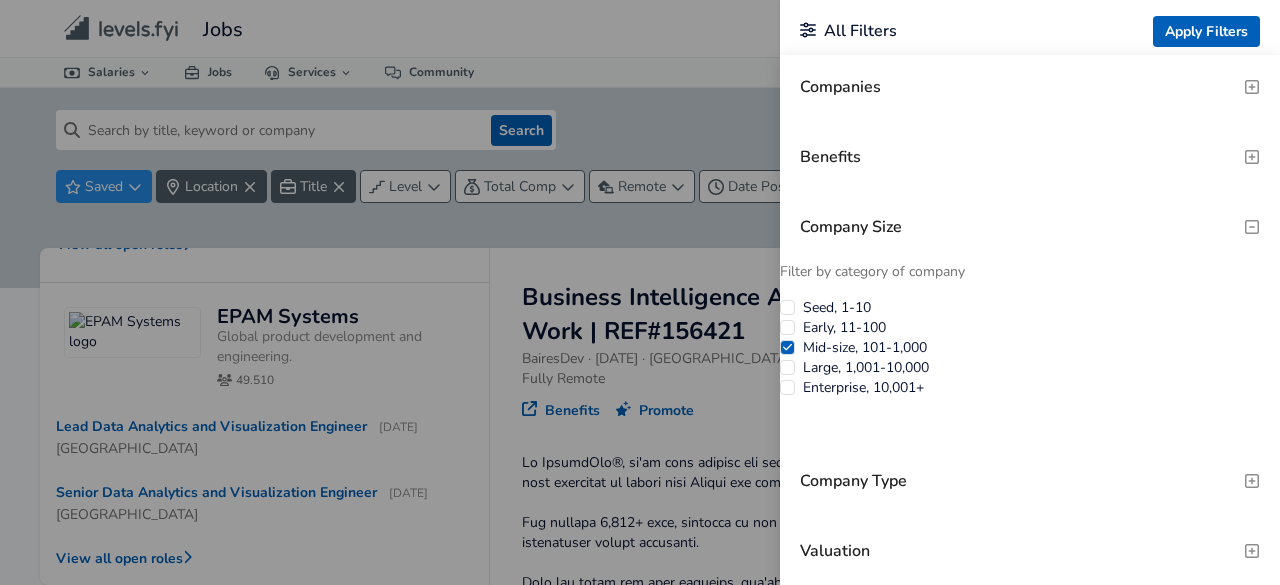 click 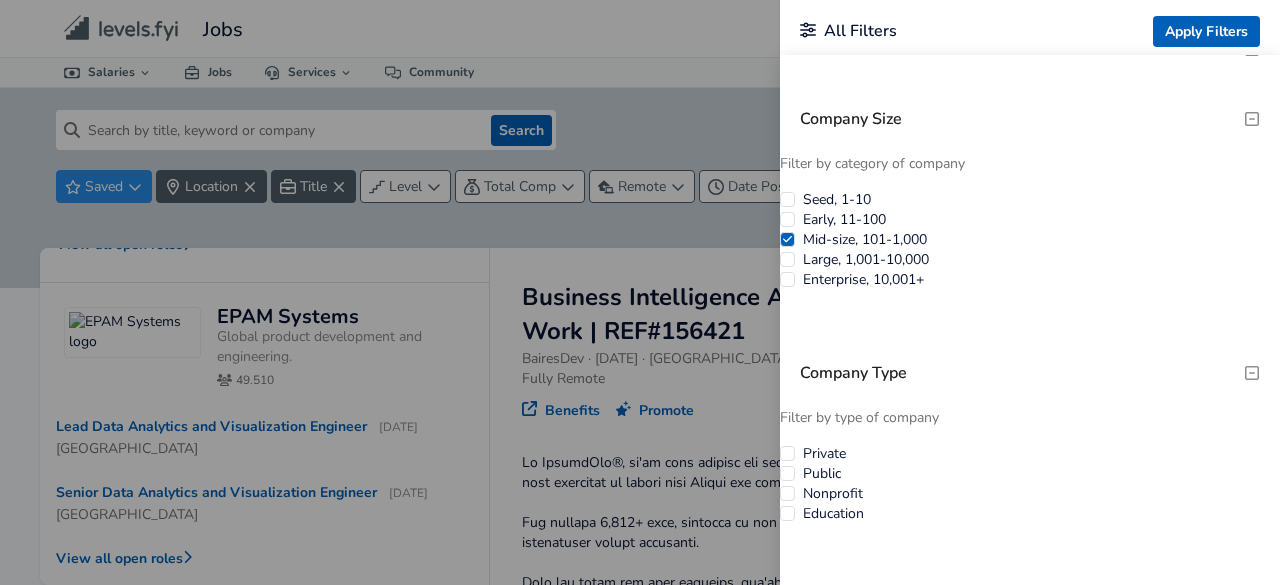 scroll, scrollTop: 1746, scrollLeft: 0, axis: vertical 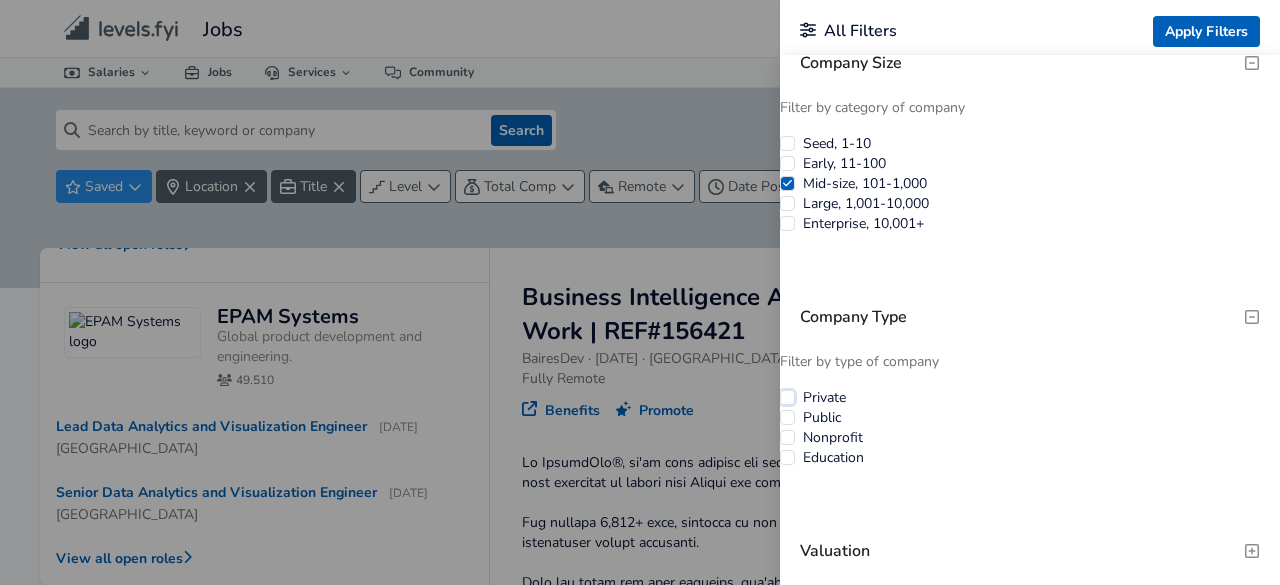 click on "Private" at bounding box center [787, 397] 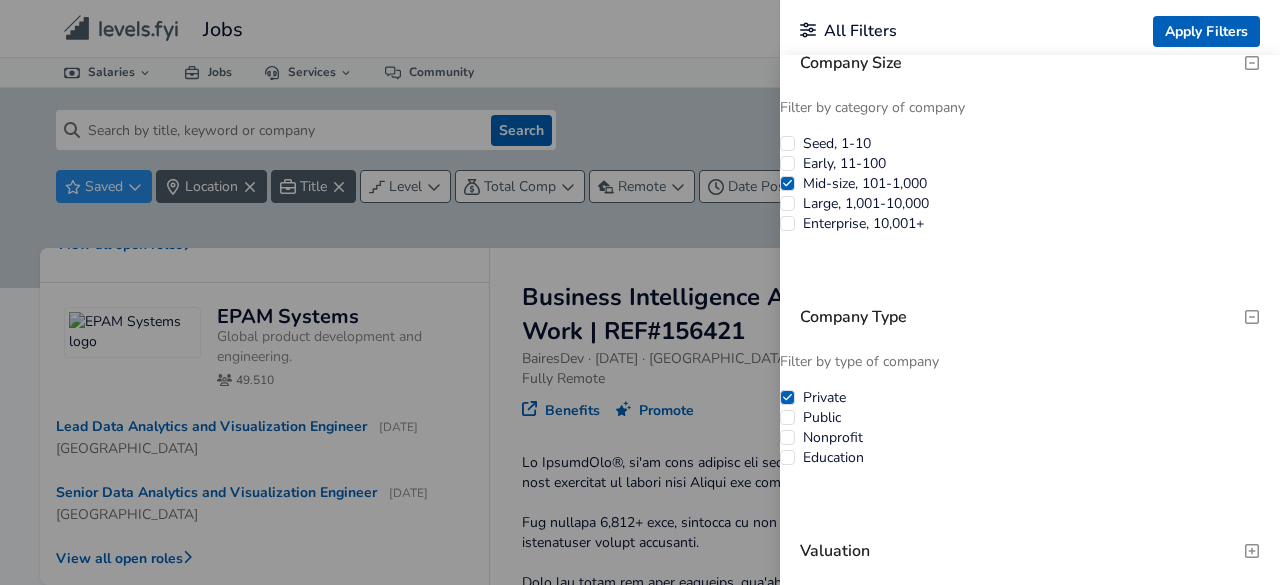 click on "Valuation" at bounding box center (1030, 551) 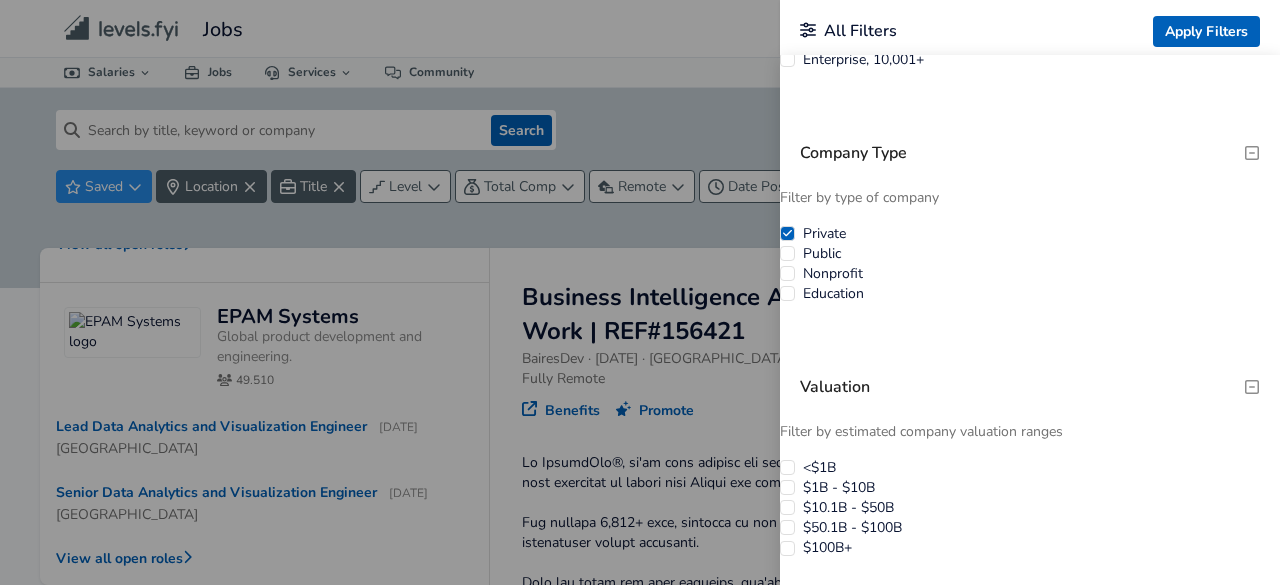 scroll, scrollTop: 1930, scrollLeft: 0, axis: vertical 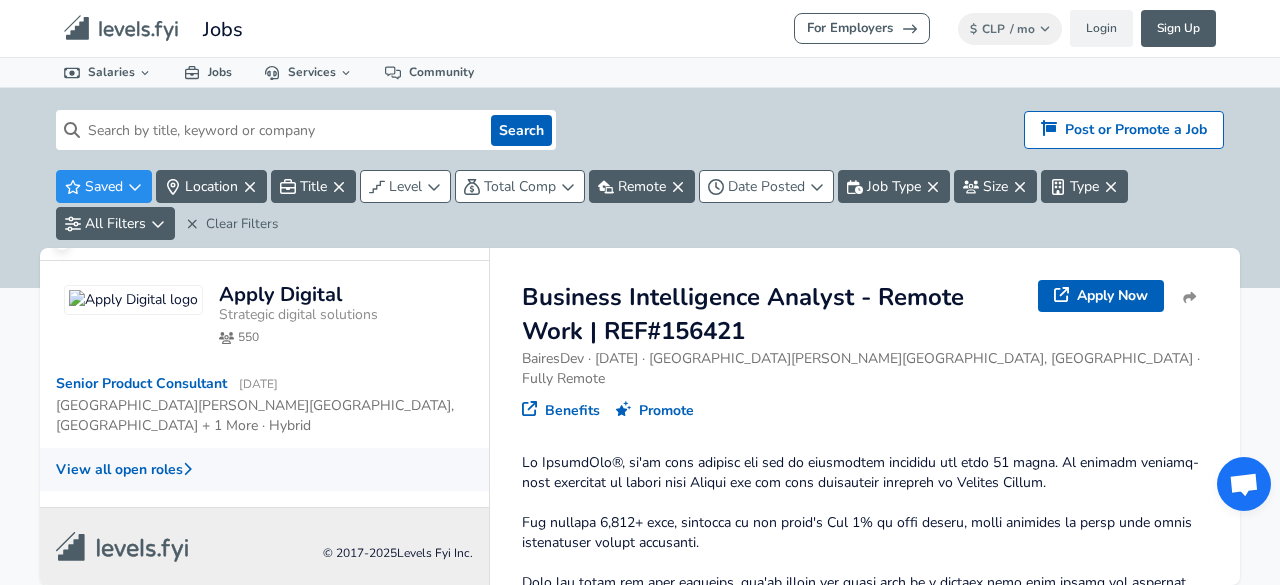 click on "View all open roles" at bounding box center (264, 469) 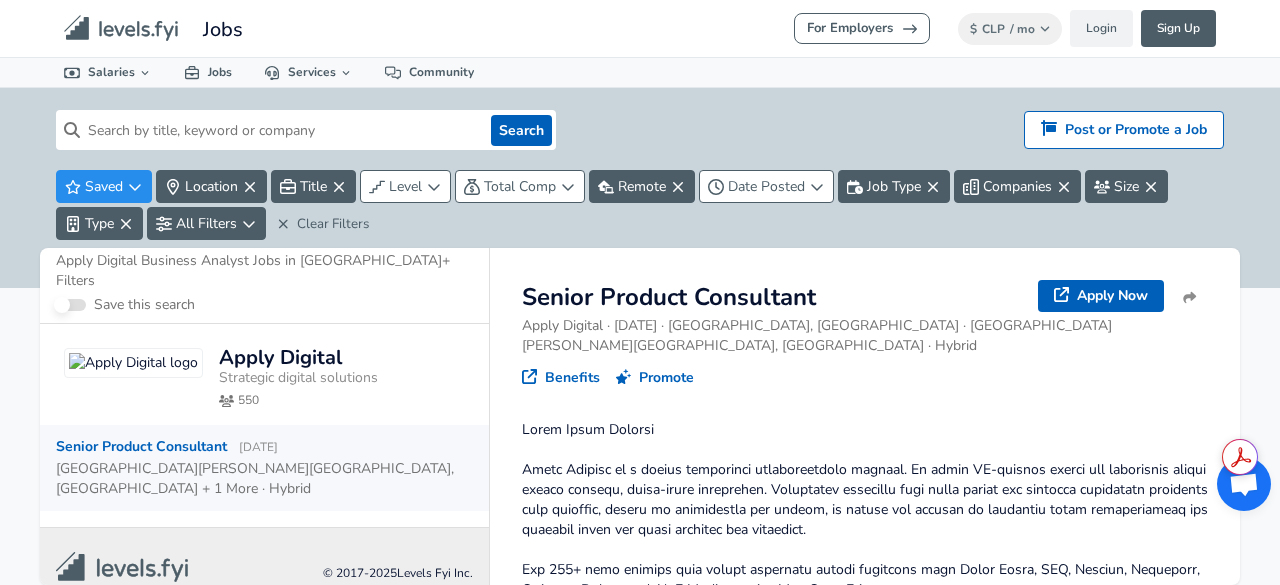 scroll, scrollTop: 0, scrollLeft: 0, axis: both 